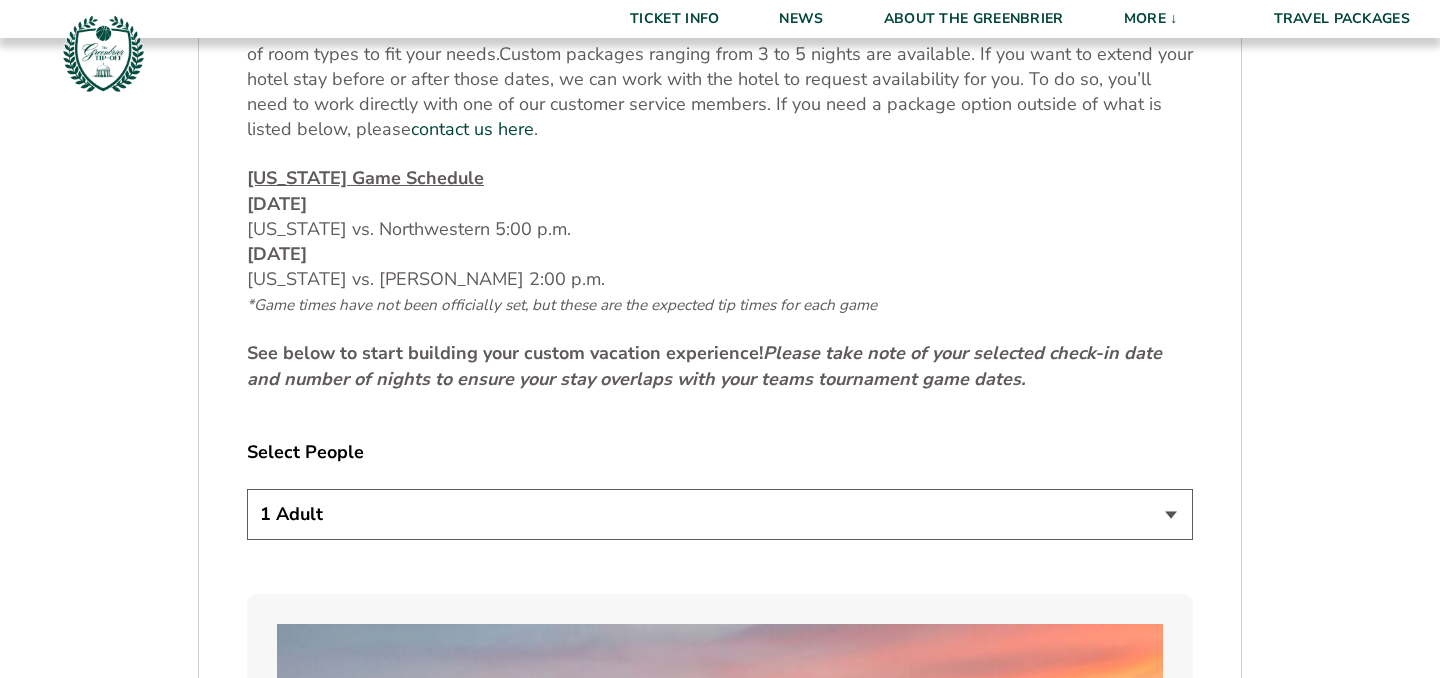 scroll, scrollTop: 880, scrollLeft: 0, axis: vertical 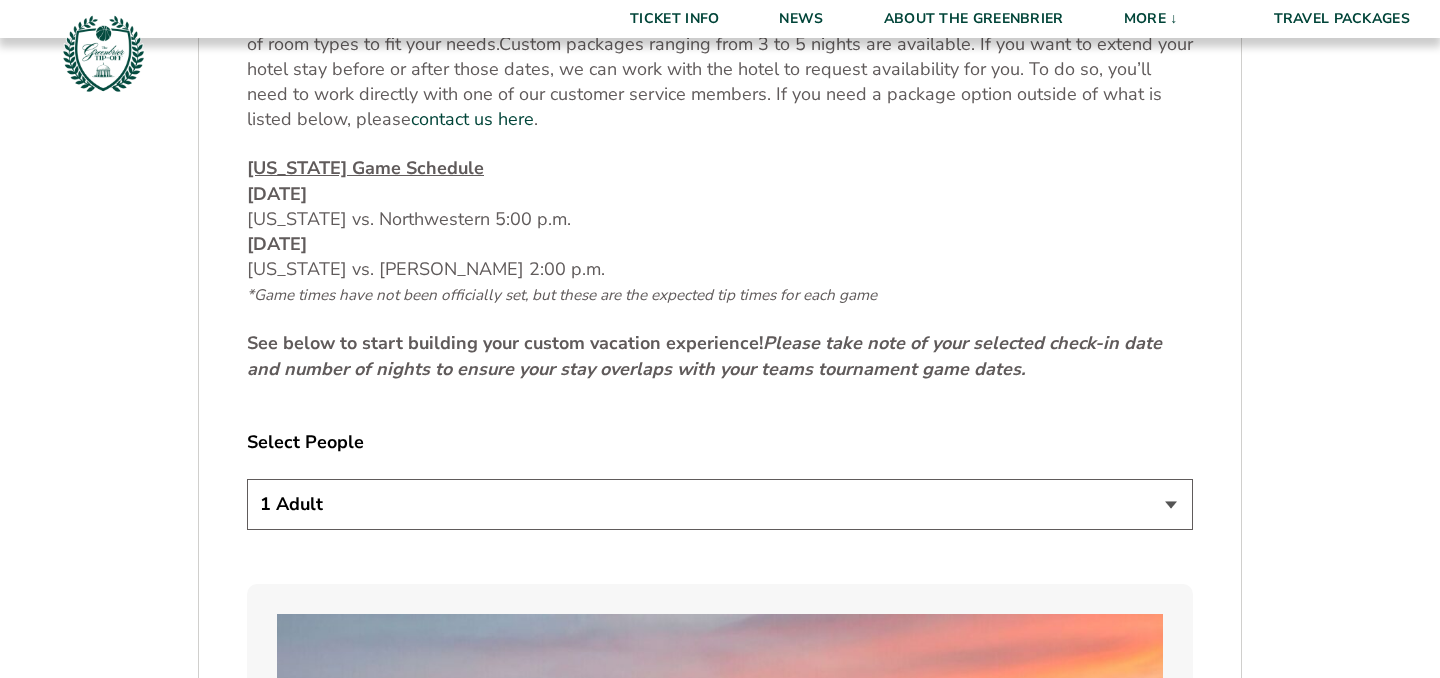 select on "2 Adults" 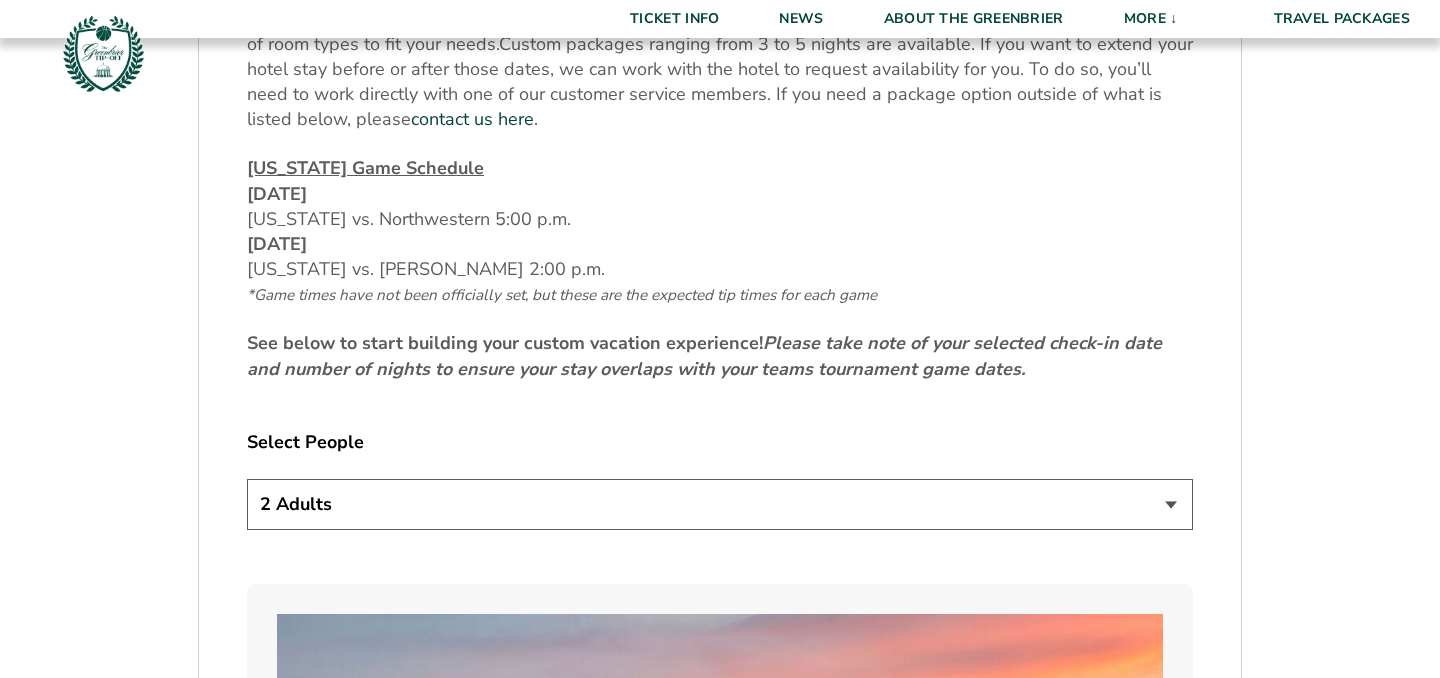 click on "2 Adults" at bounding box center [0, 0] 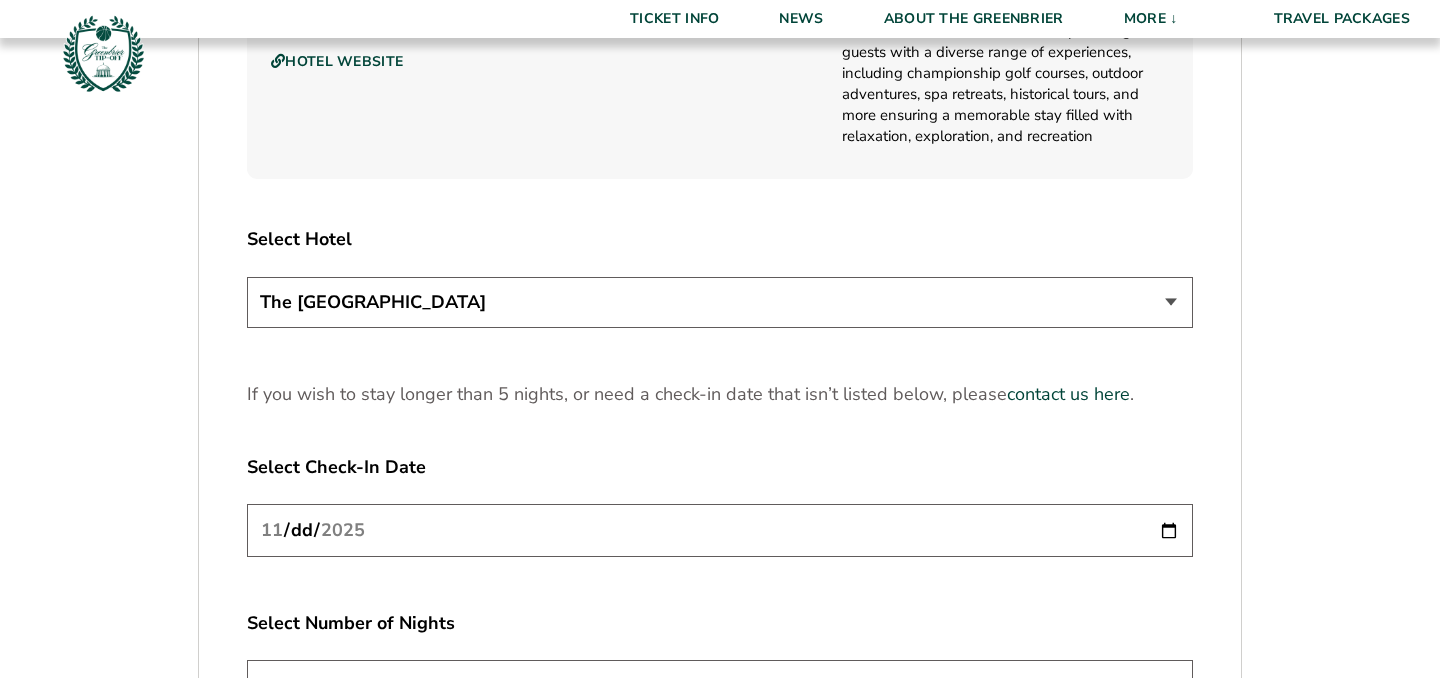 scroll, scrollTop: 2595, scrollLeft: 0, axis: vertical 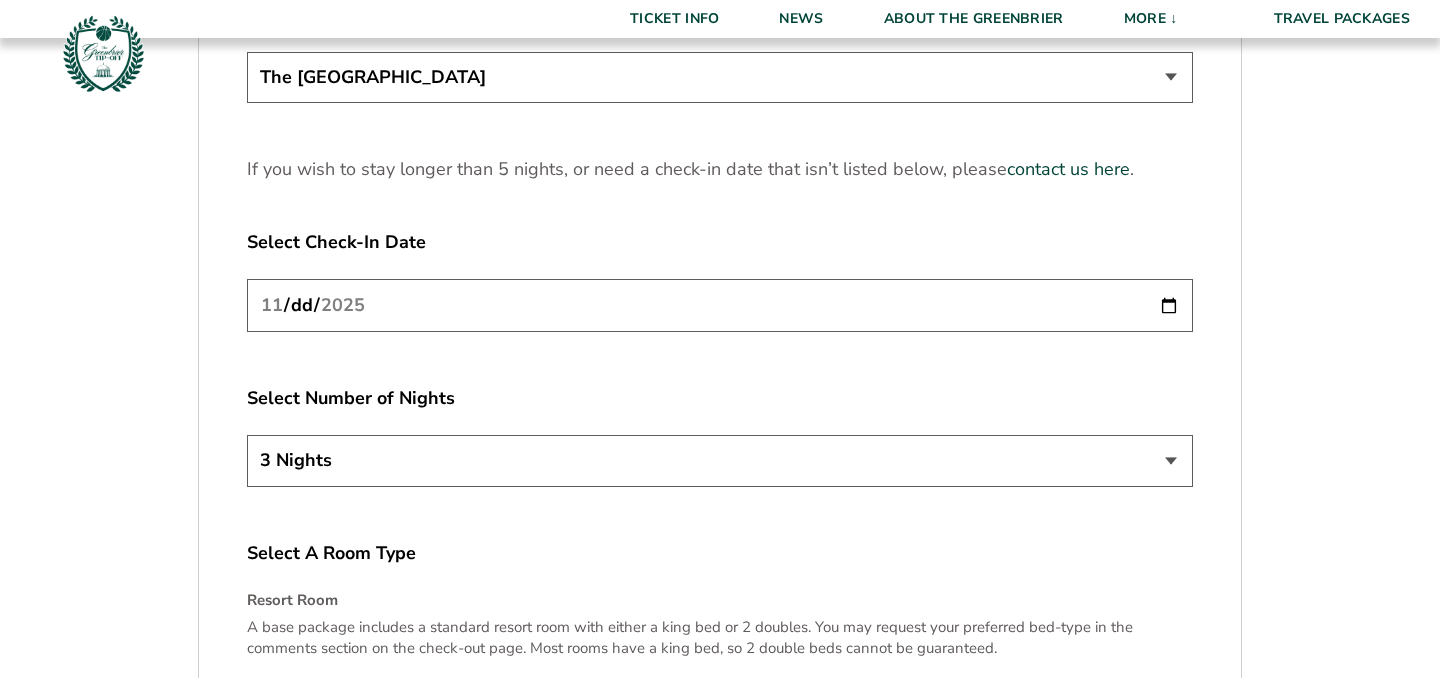 click on "2025-11-20" at bounding box center [720, 305] 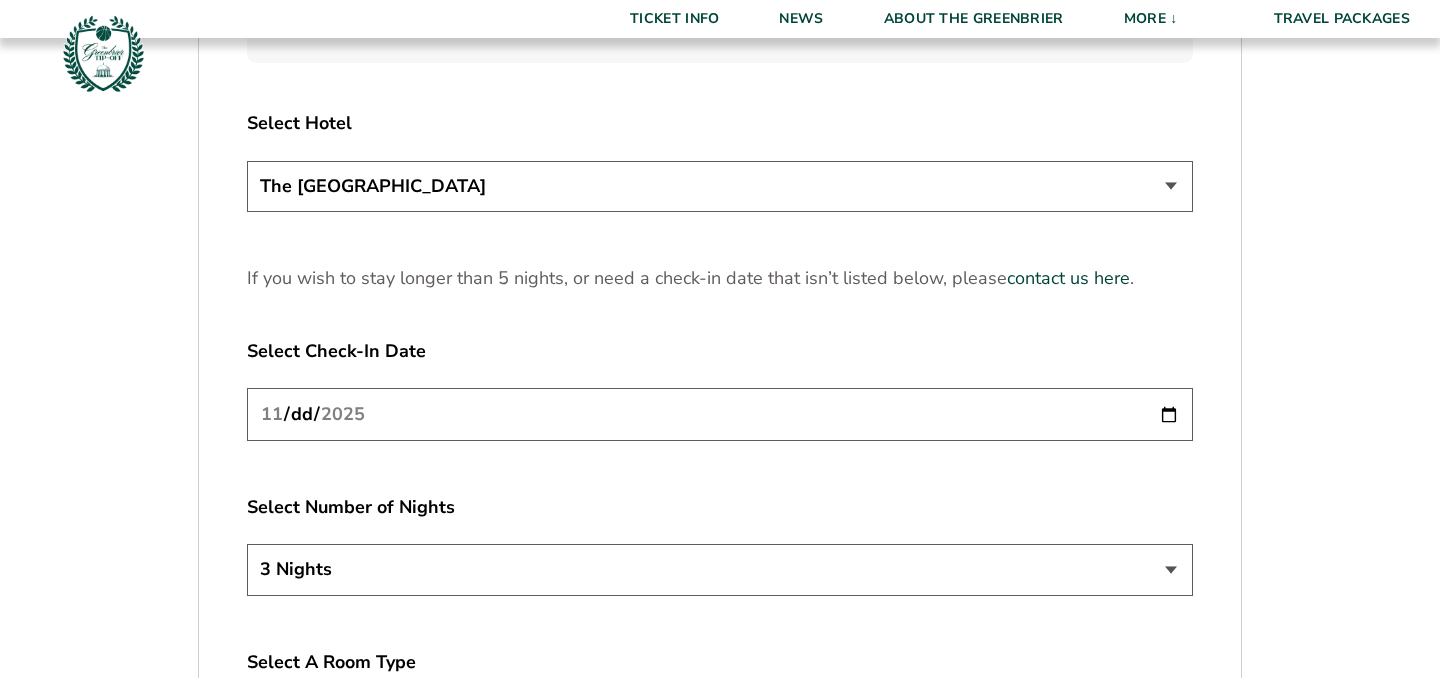 scroll, scrollTop: 2504, scrollLeft: 0, axis: vertical 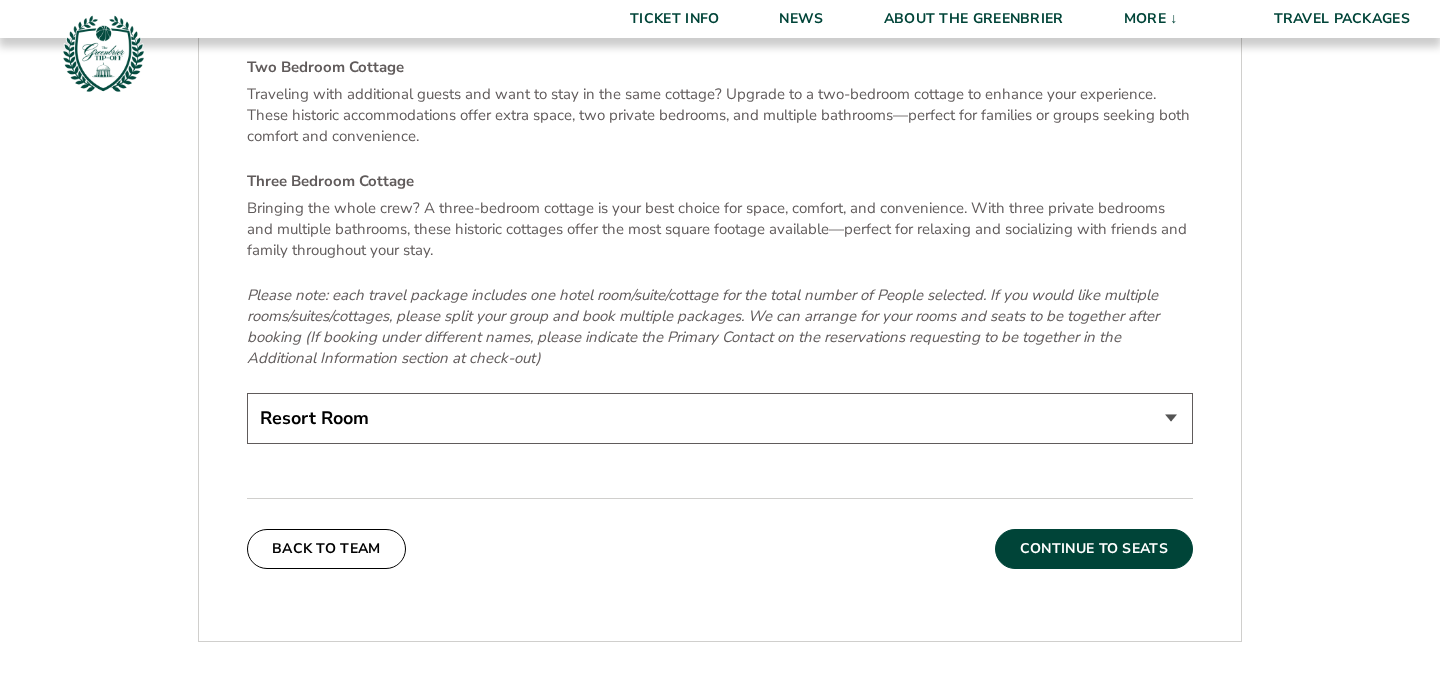 click on "Continue To Seats" at bounding box center [1094, 549] 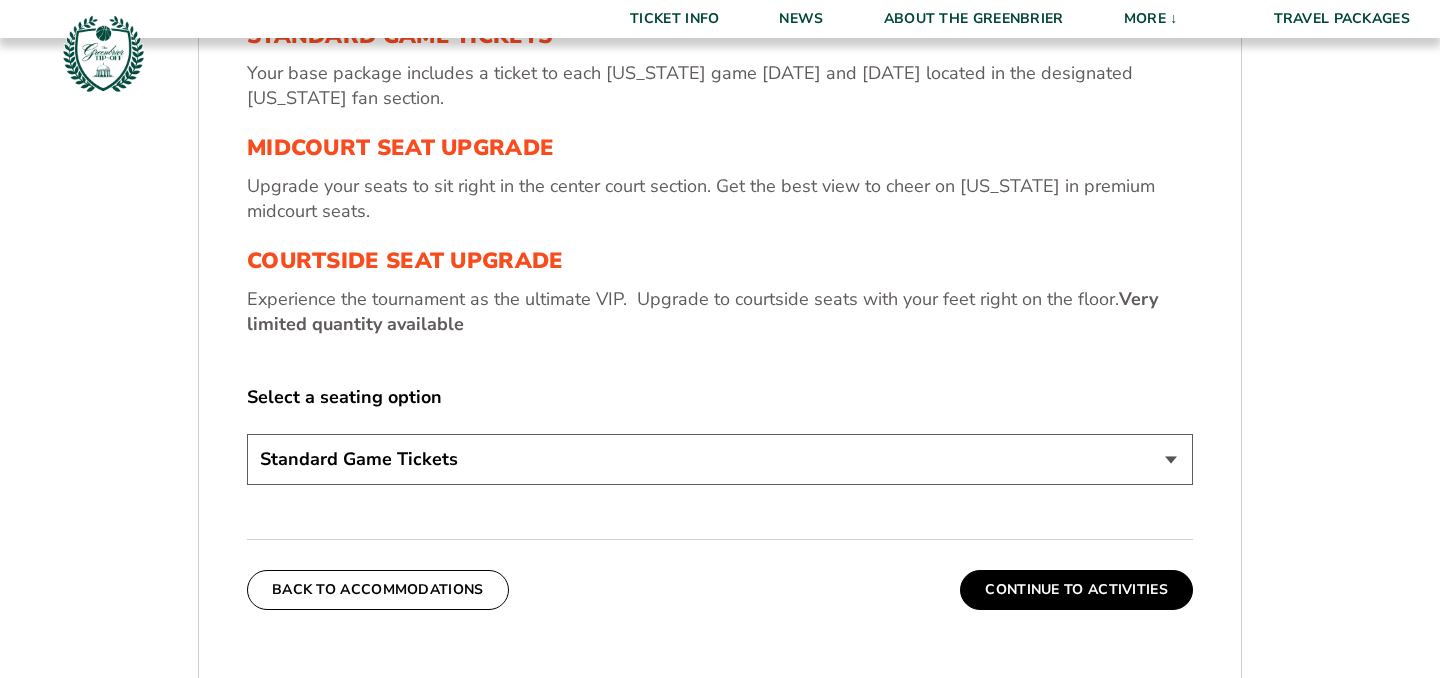 scroll, scrollTop: 764, scrollLeft: 0, axis: vertical 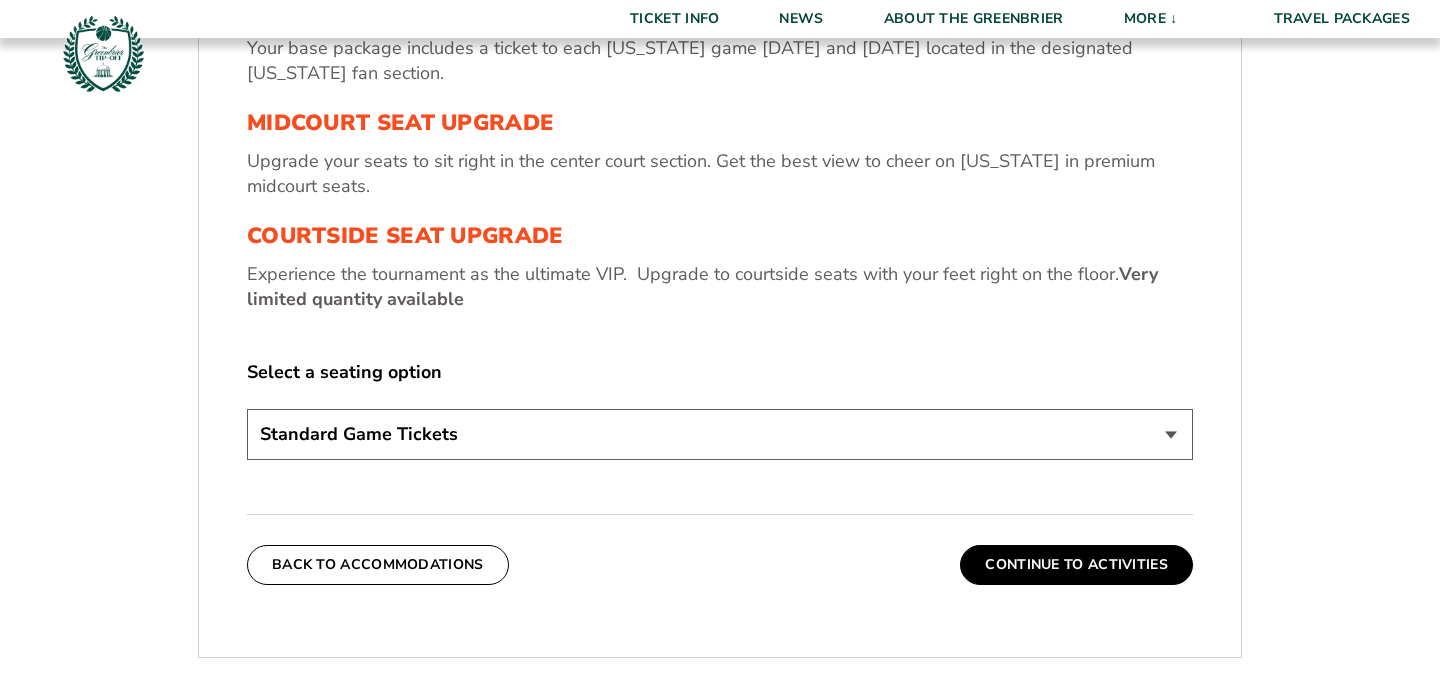 select on "Midcourt Seat Upgrade" 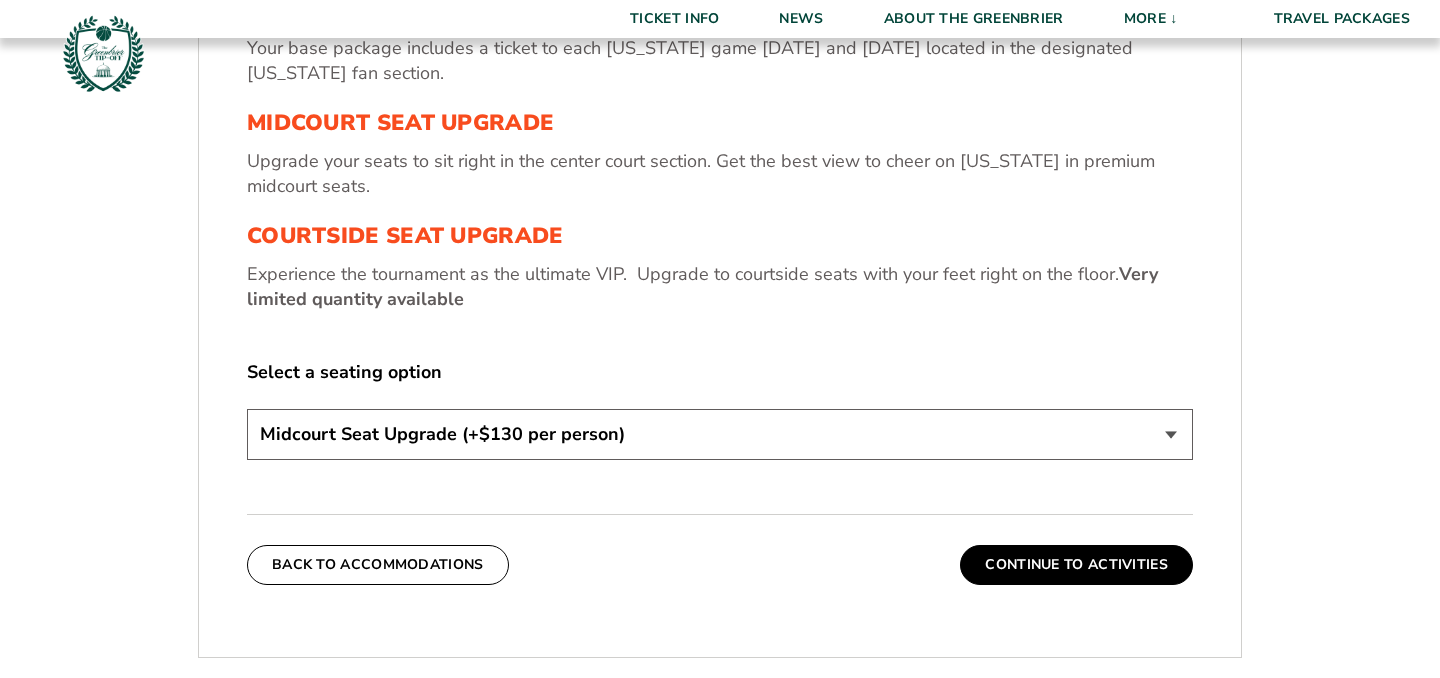 click on "Midcourt Seat Upgrade (+$130 per person)" at bounding box center (0, 0) 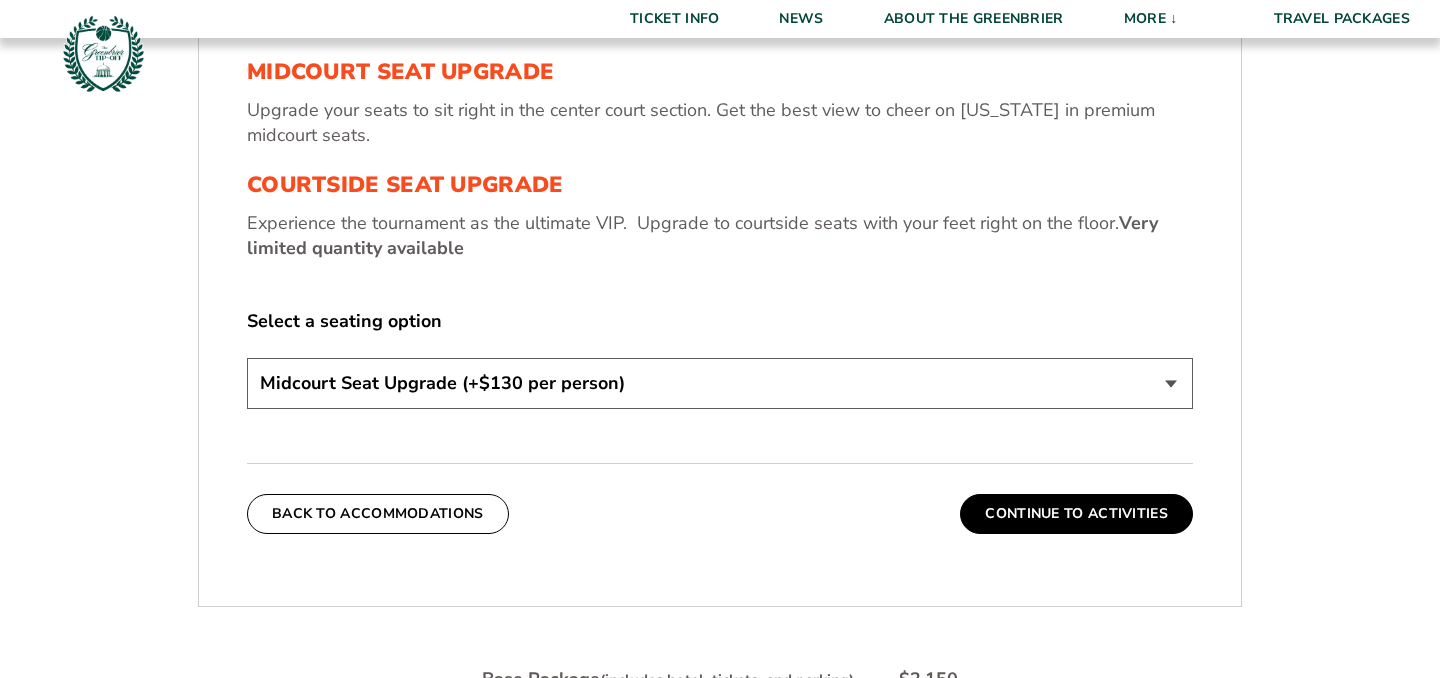 scroll, scrollTop: 835, scrollLeft: 0, axis: vertical 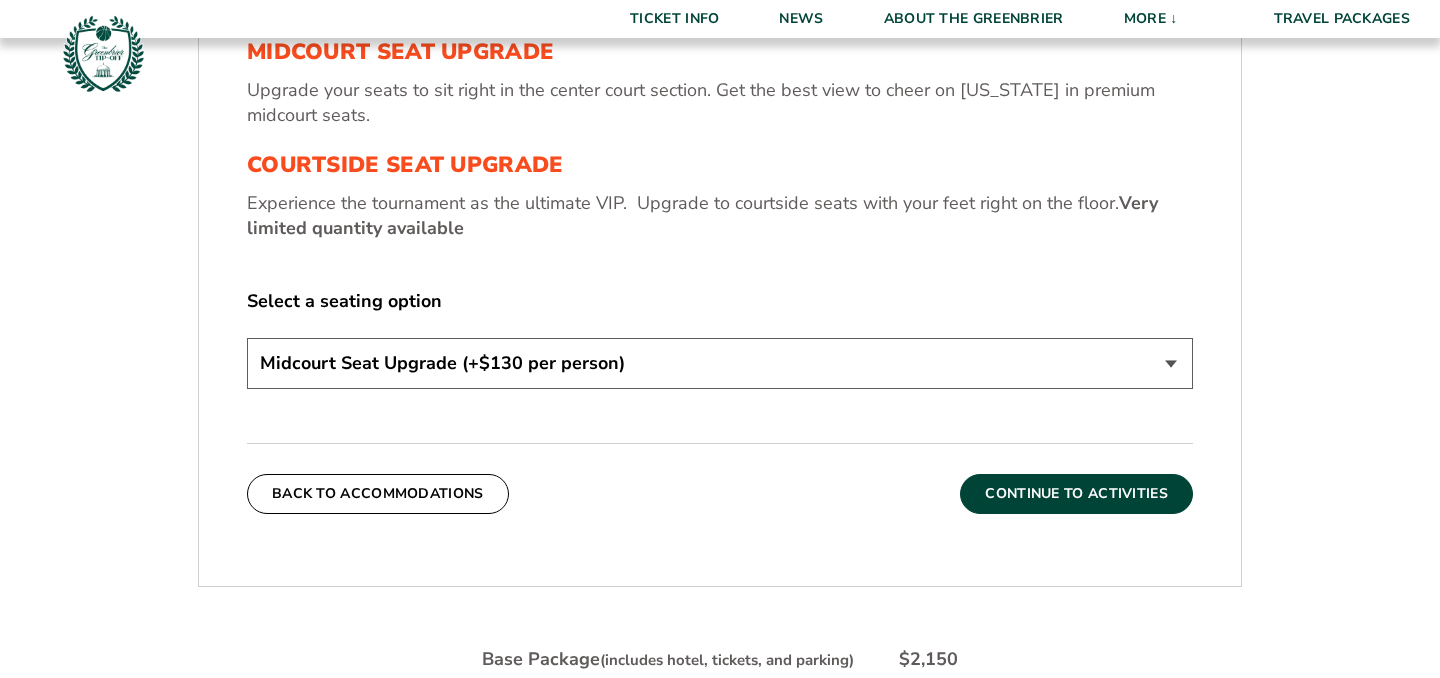 click on "Continue To Activities" at bounding box center (1076, 494) 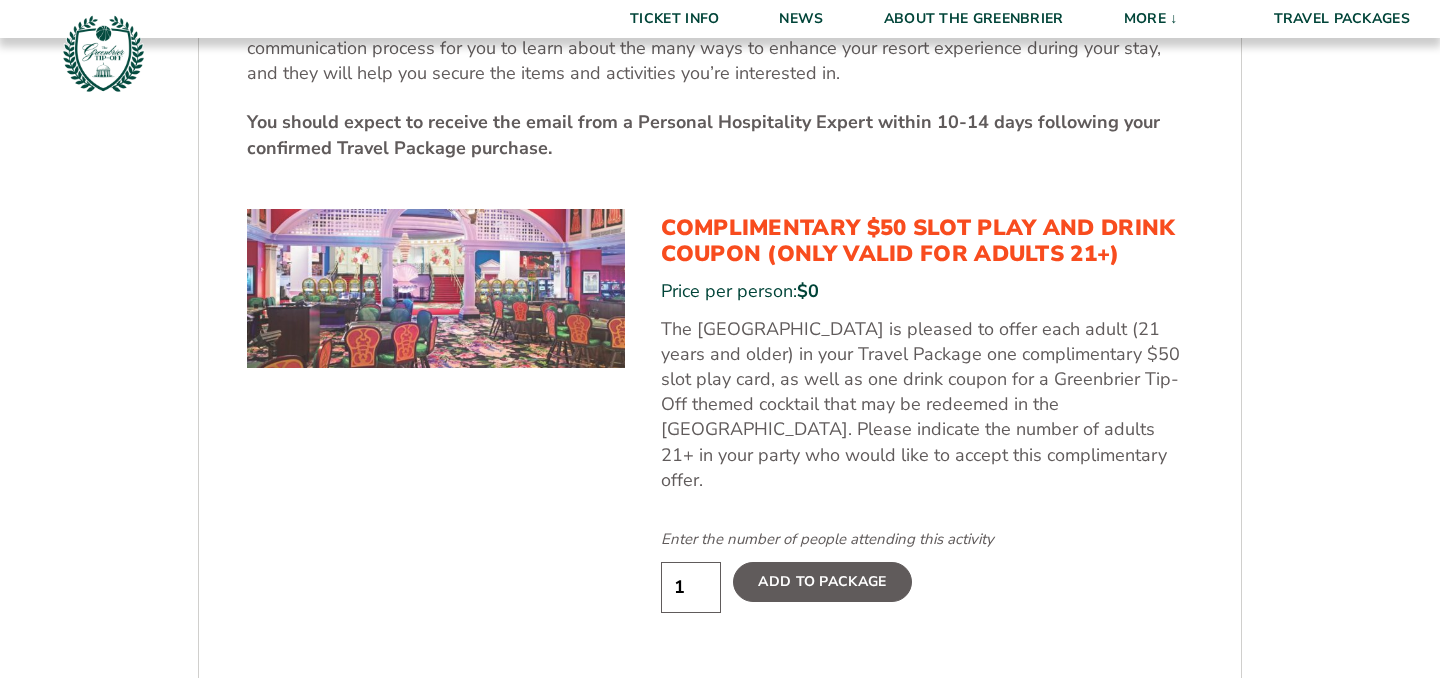 scroll, scrollTop: 936, scrollLeft: 0, axis: vertical 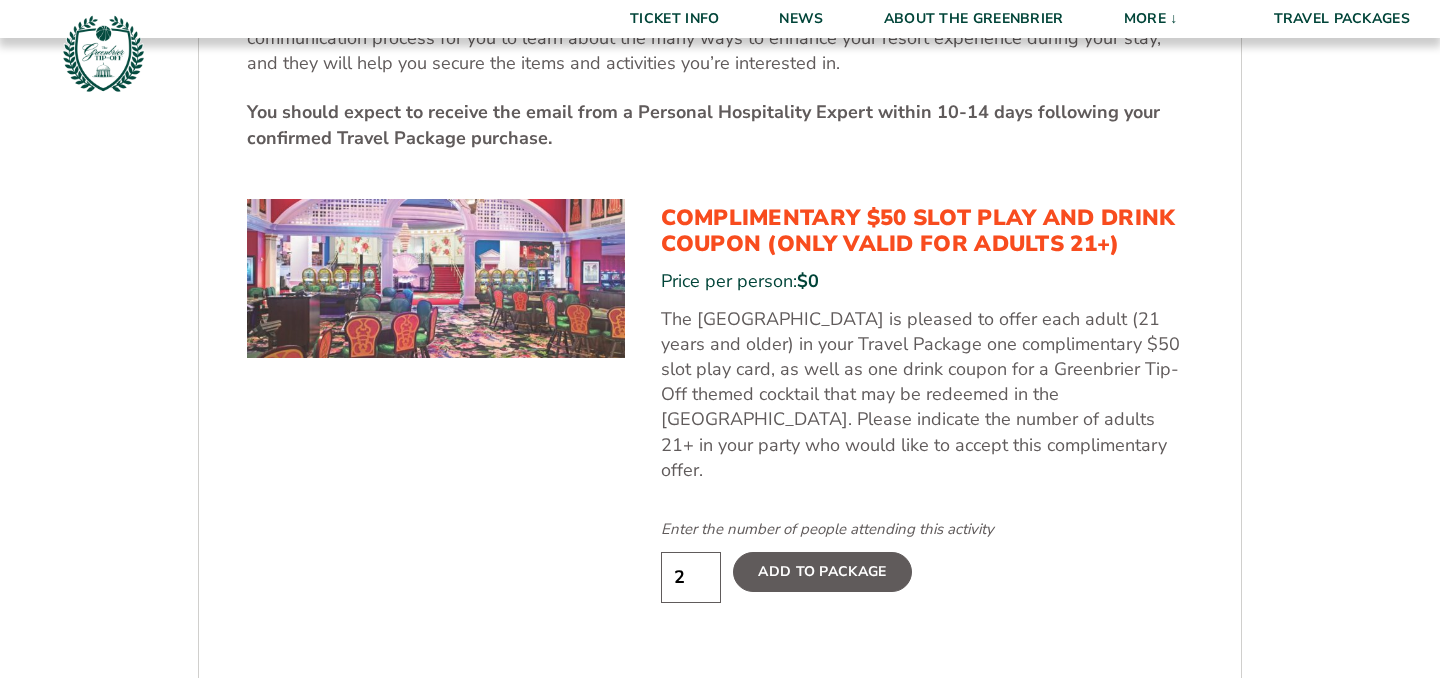 type on "2" 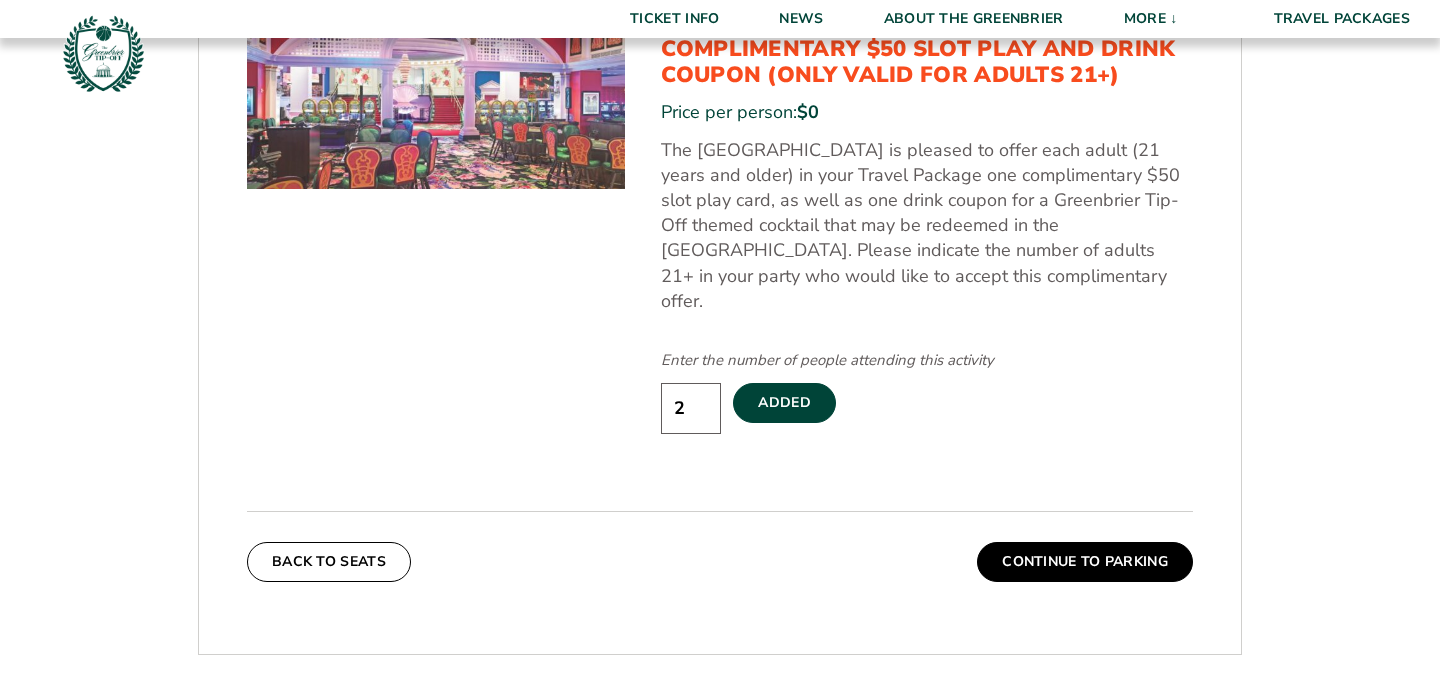 scroll, scrollTop: 1116, scrollLeft: 0, axis: vertical 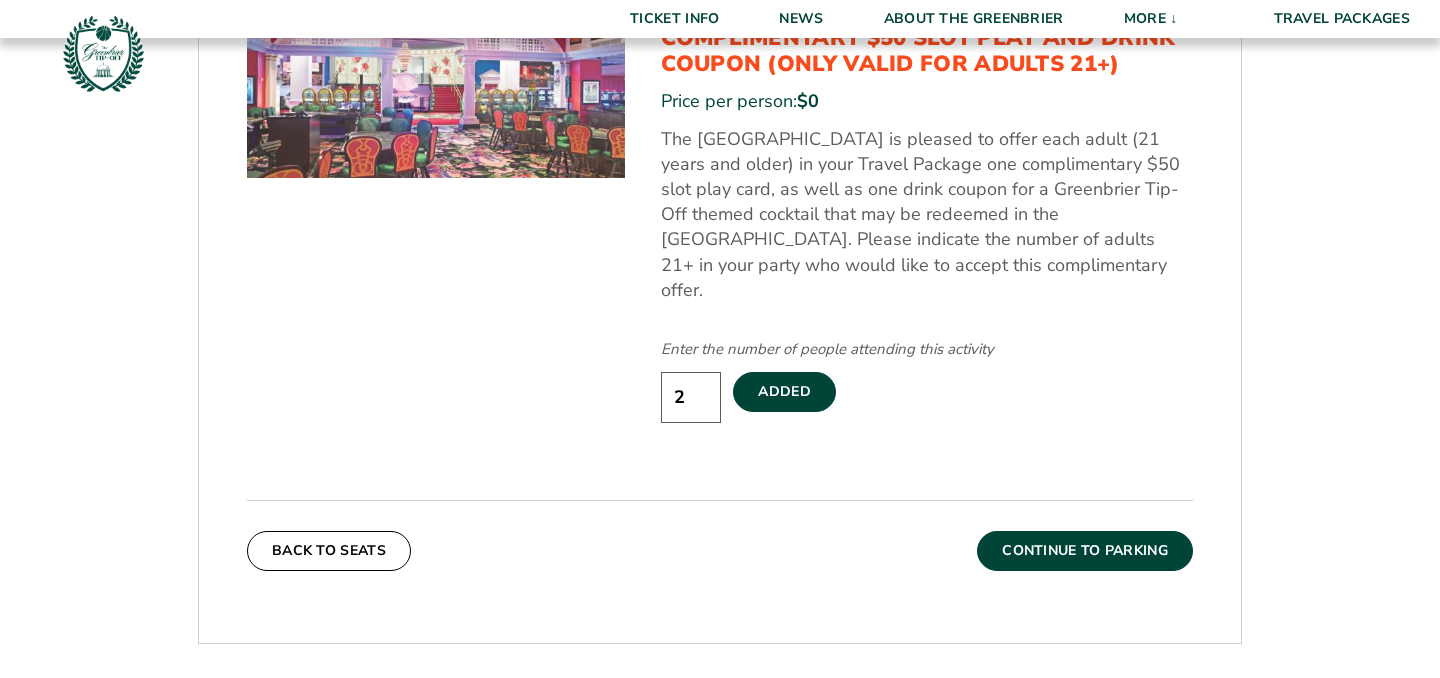click on "Continue To Parking" at bounding box center [1085, 551] 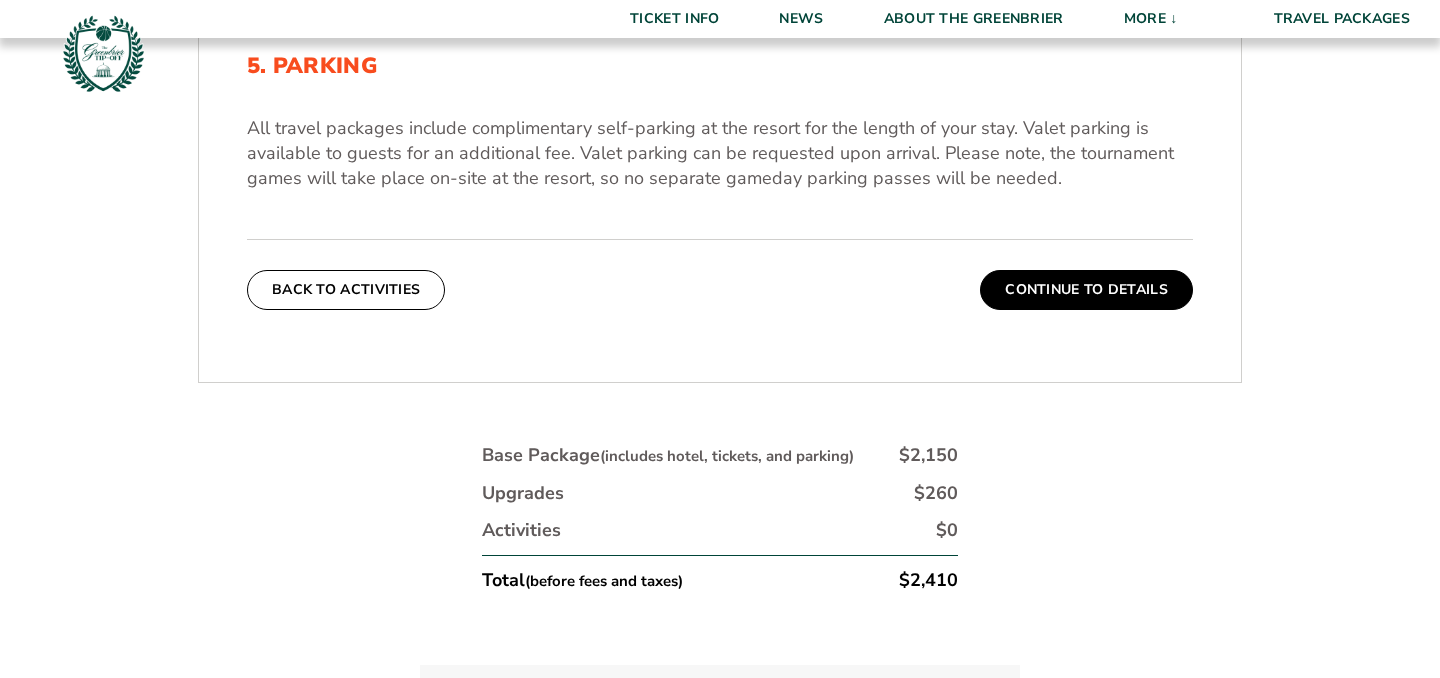 scroll, scrollTop: 640, scrollLeft: 0, axis: vertical 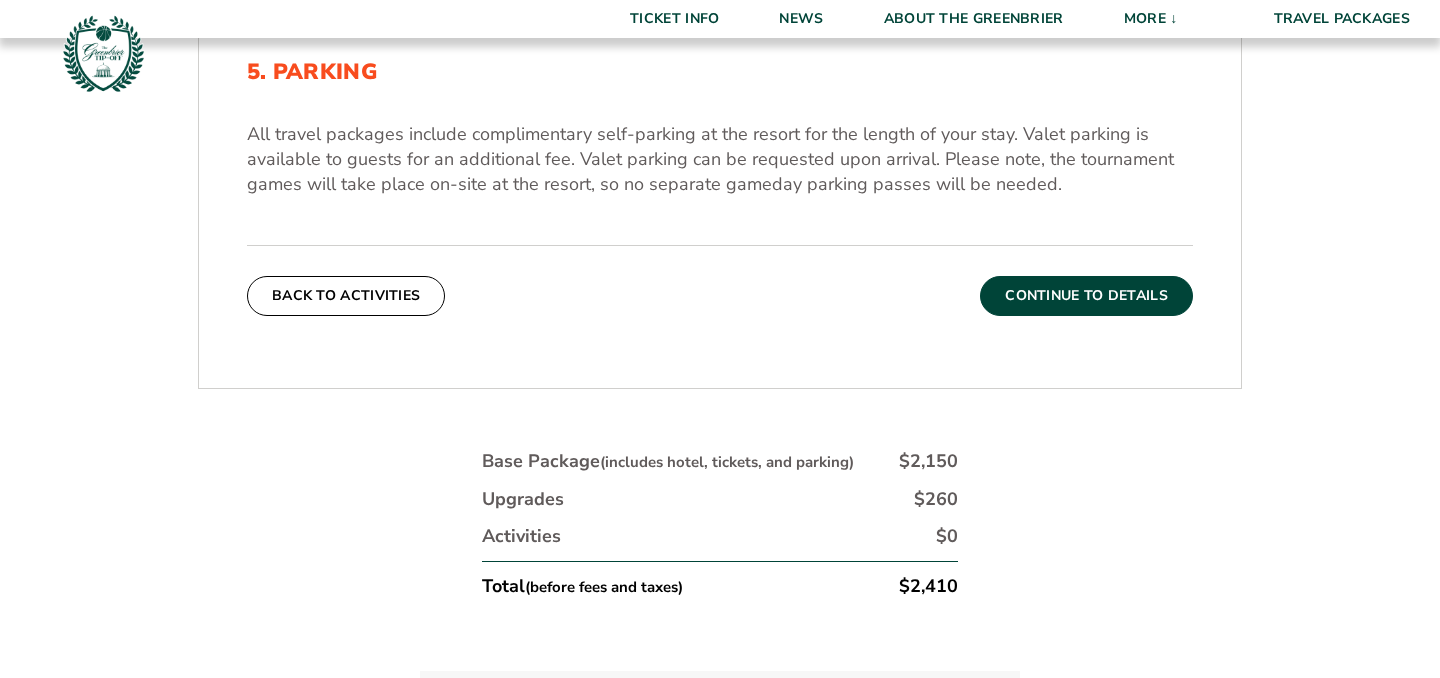 click on "Continue To Details" at bounding box center (1086, 296) 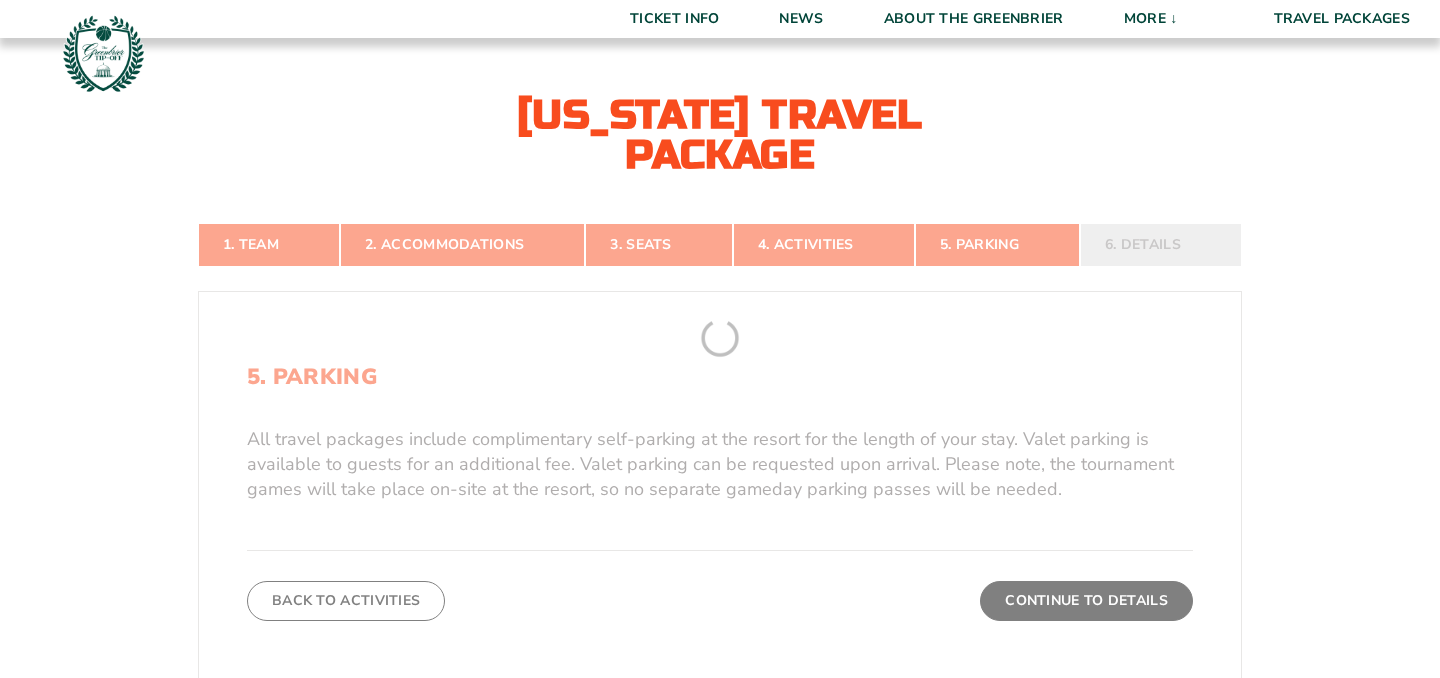 scroll, scrollTop: 319, scrollLeft: 0, axis: vertical 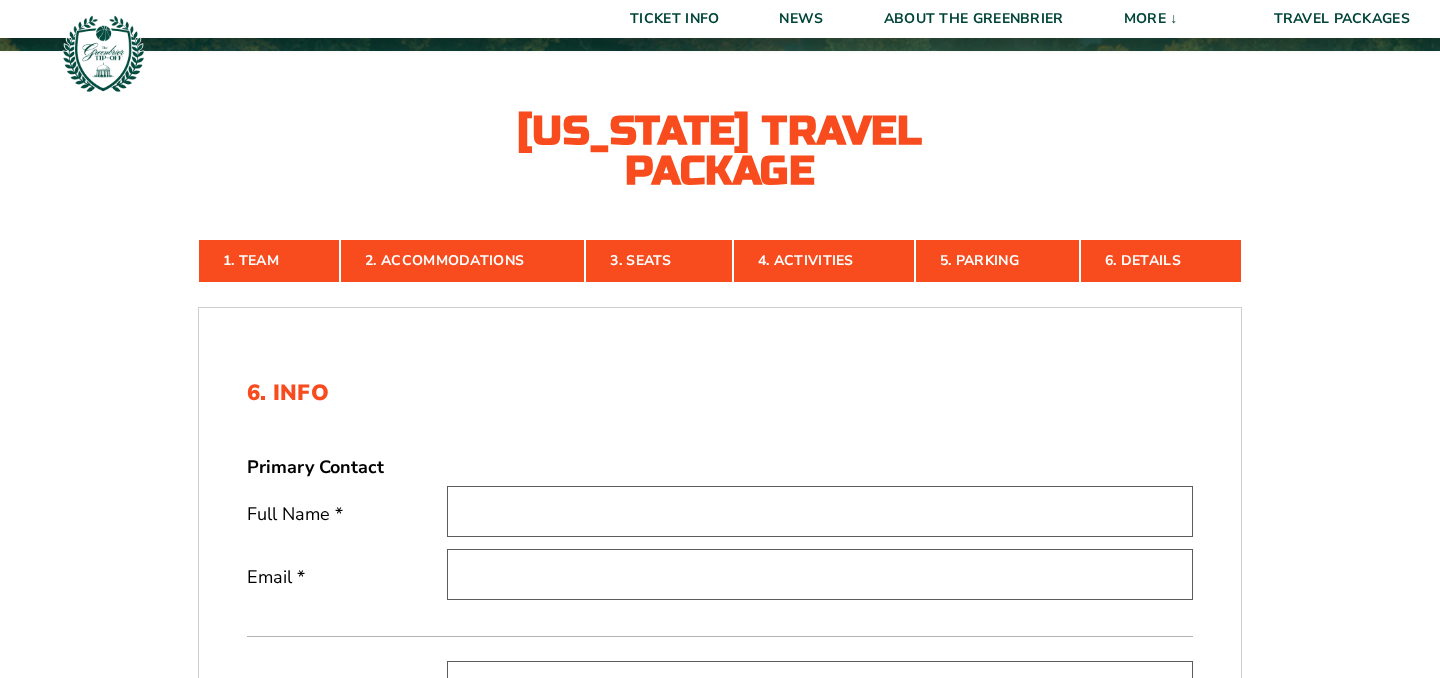 click at bounding box center (820, 511) 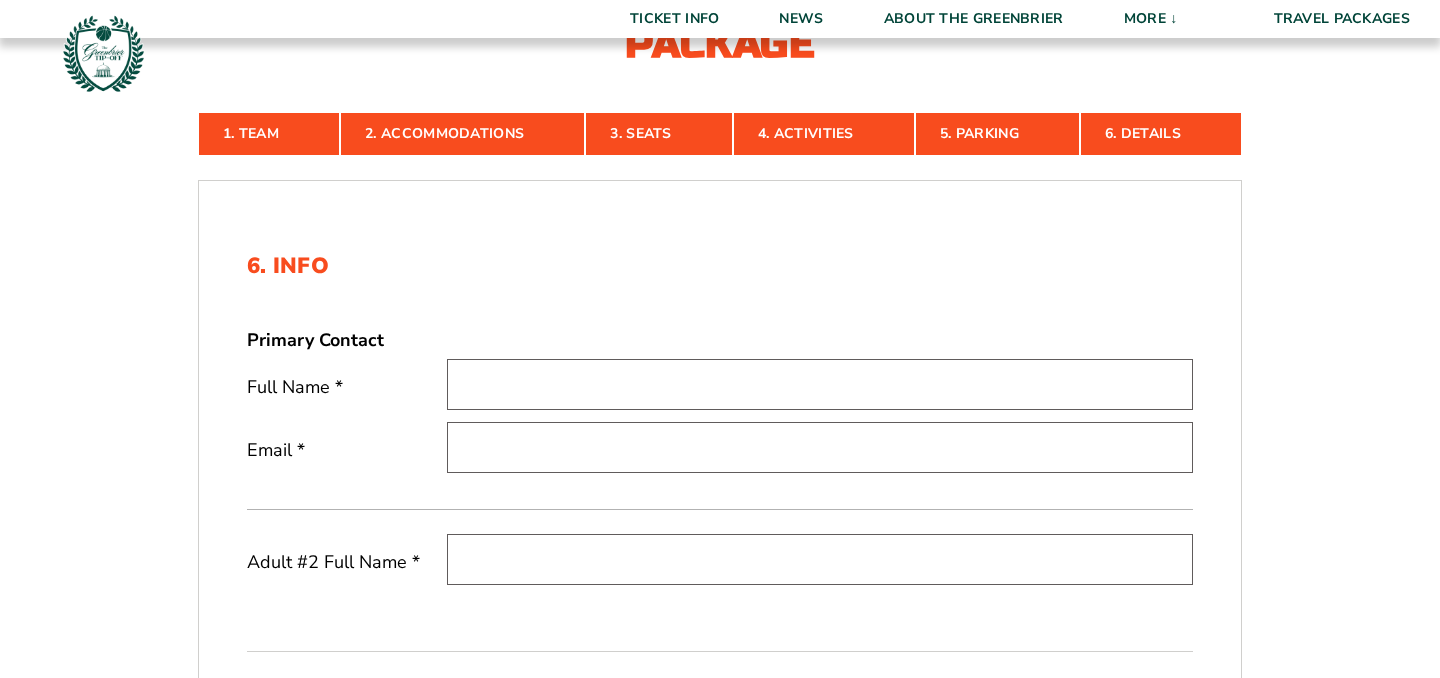 scroll, scrollTop: 455, scrollLeft: 0, axis: vertical 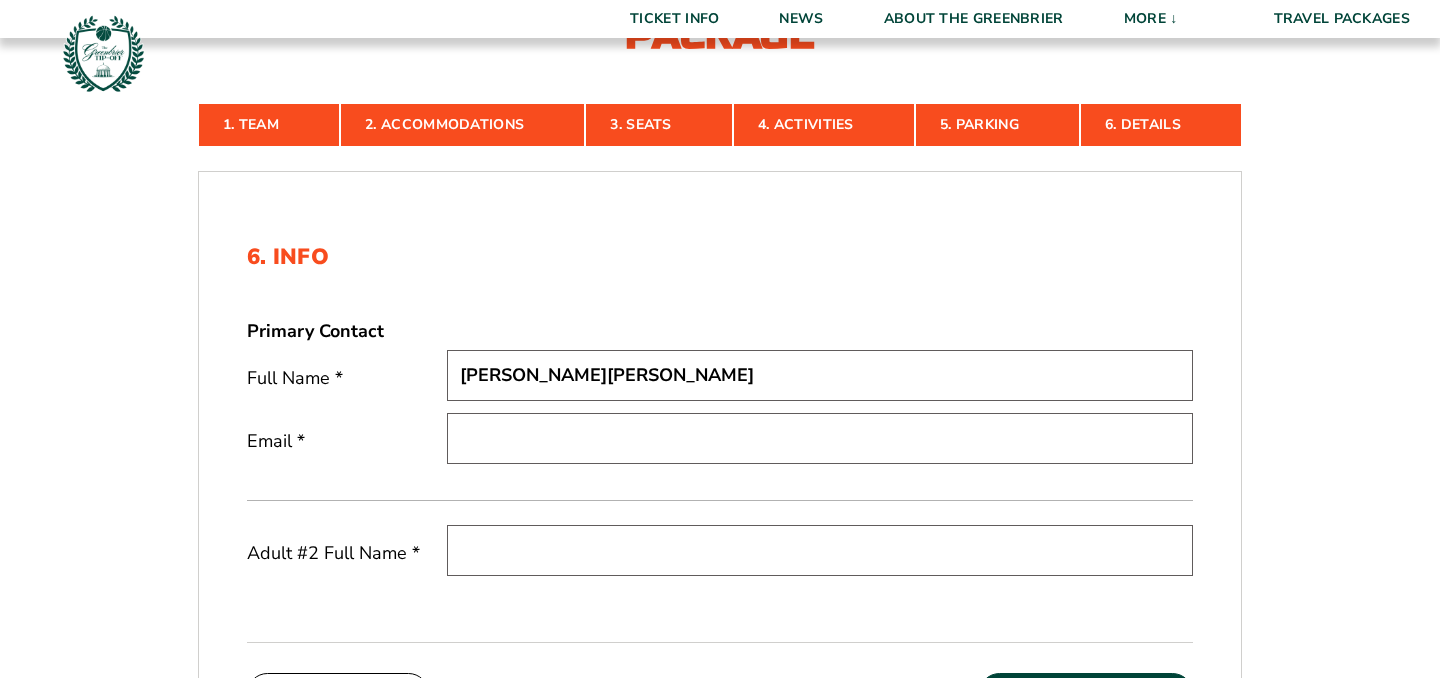 click on "J.Martin Gore" at bounding box center (820, 375) 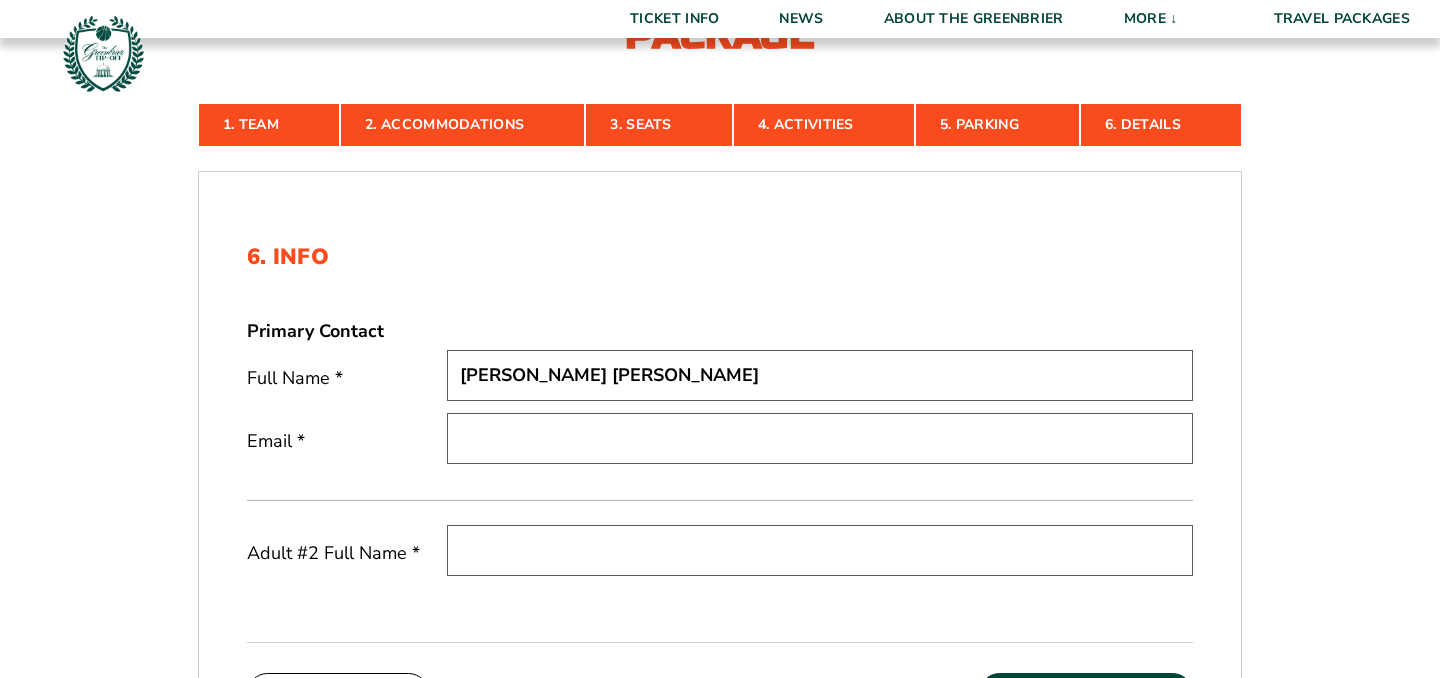 type on "J. Martin Gore" 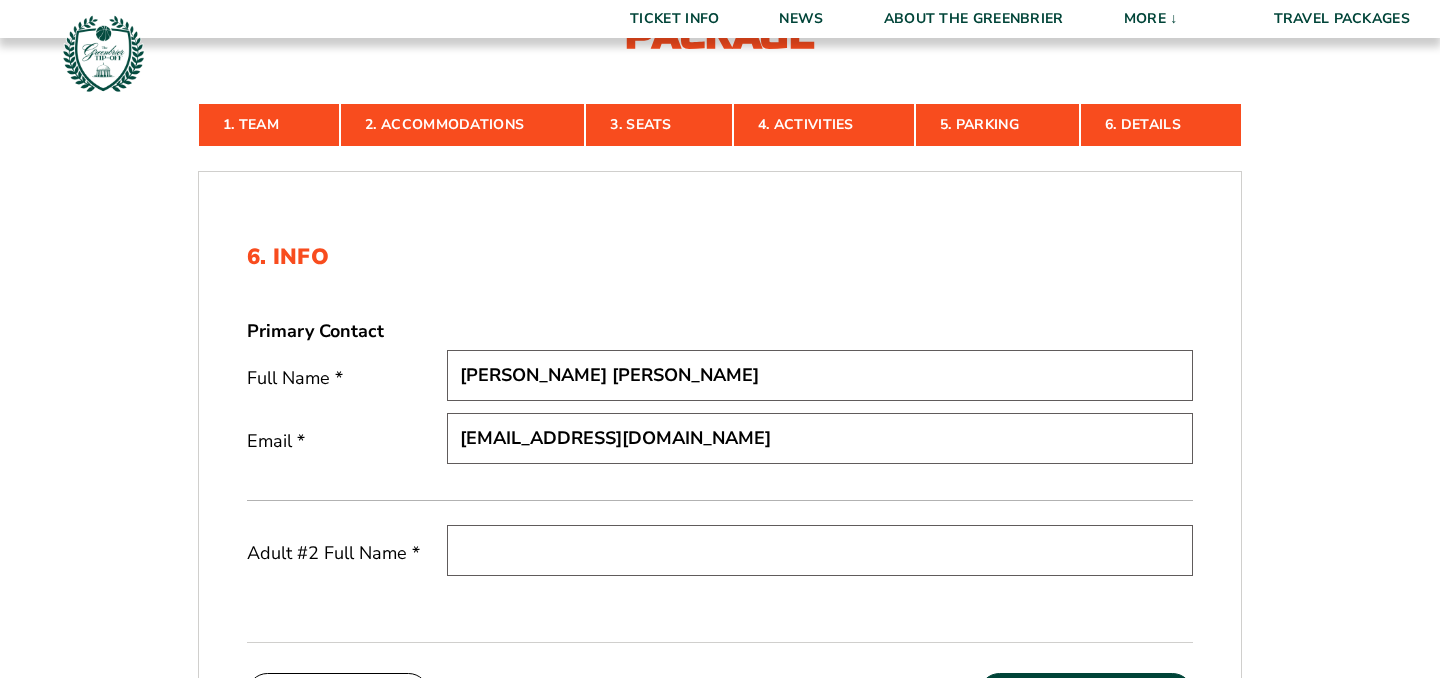 type on "alice19611961@icloud.com" 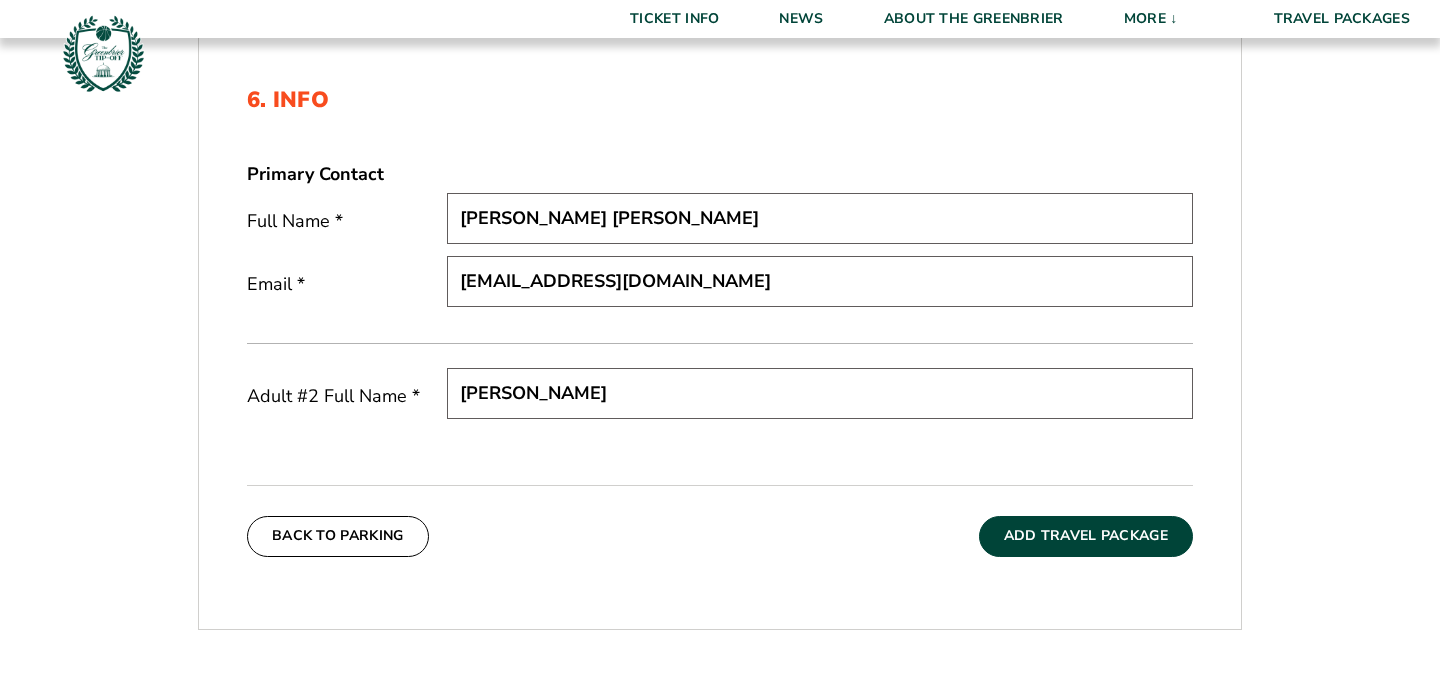 scroll, scrollTop: 718, scrollLeft: 0, axis: vertical 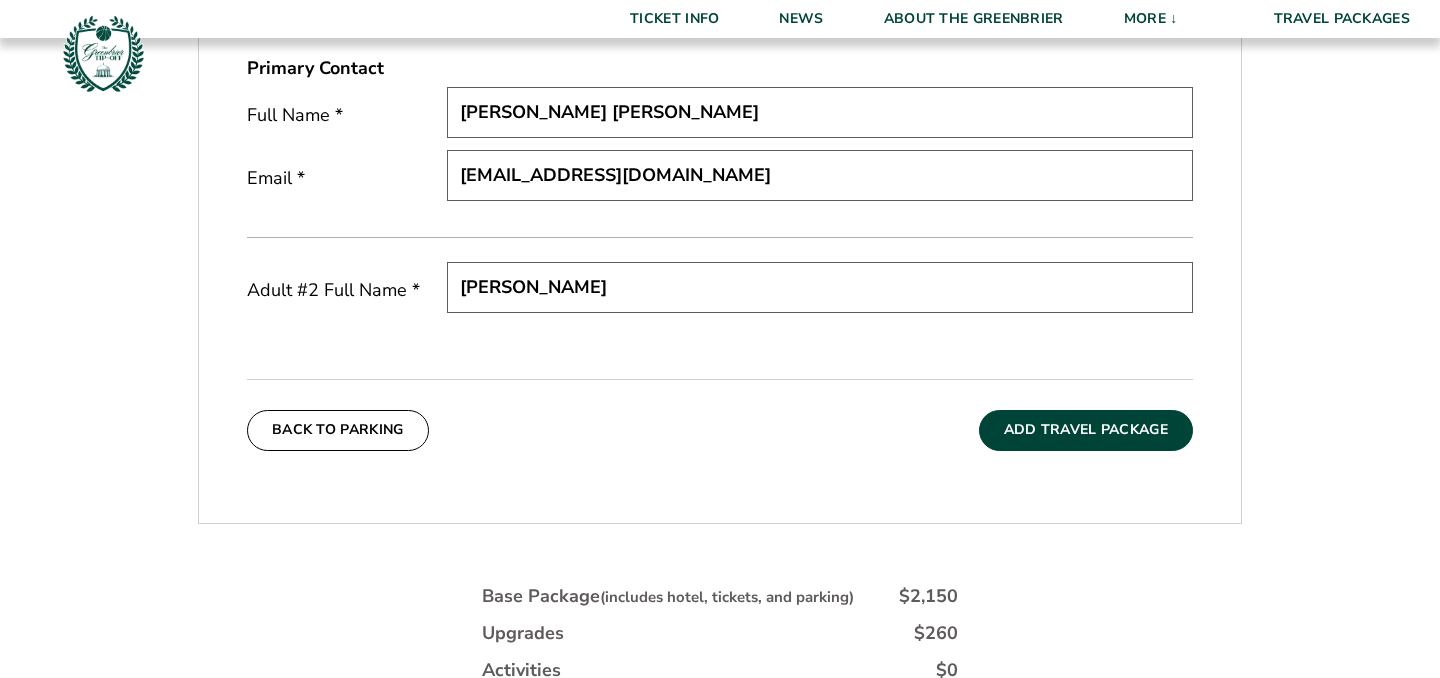 type on "Kimberly Gore" 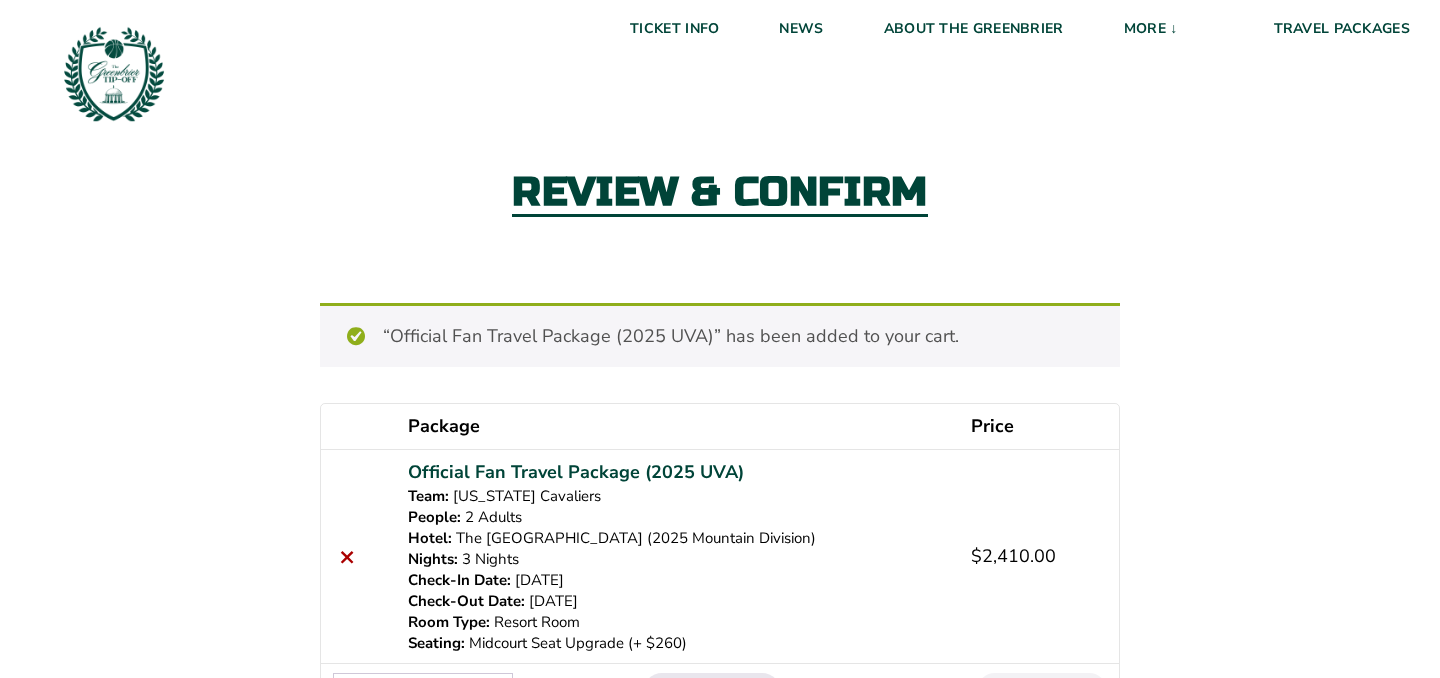 scroll, scrollTop: 0, scrollLeft: 0, axis: both 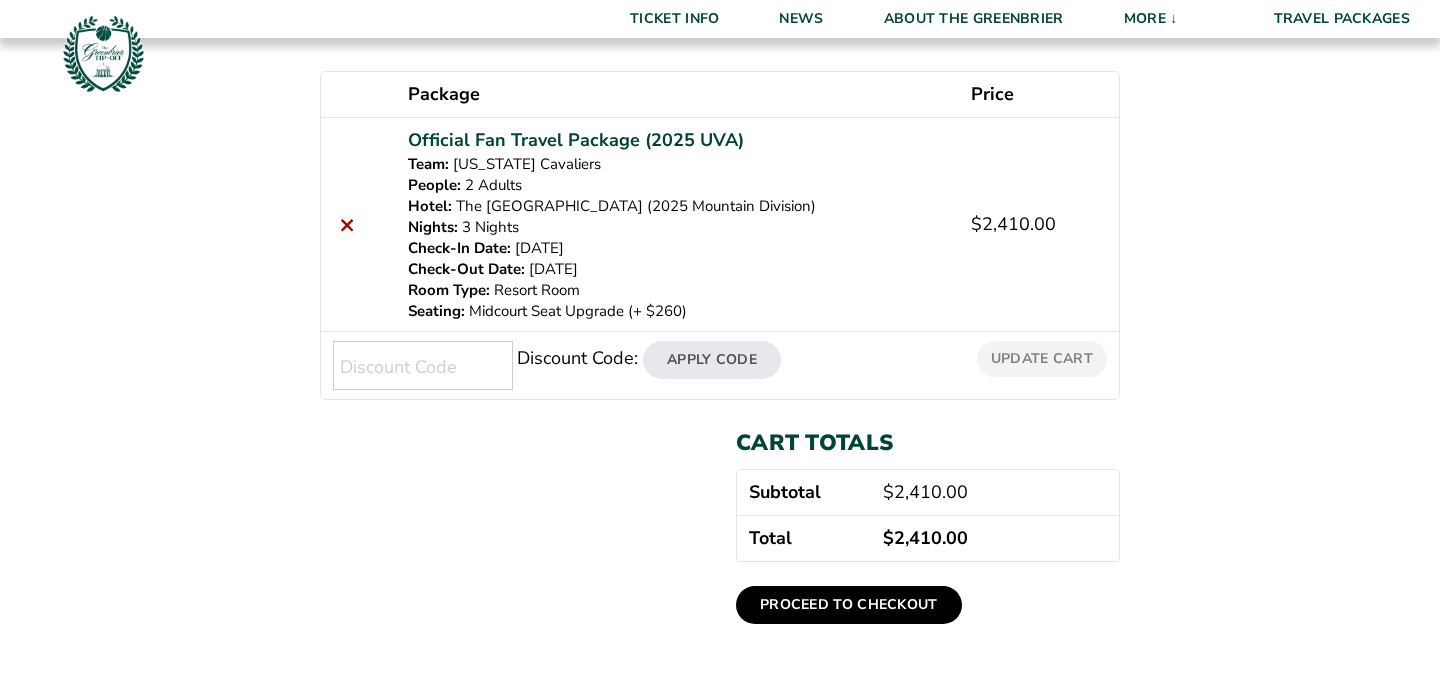 click on "Proceed to checkout" at bounding box center [849, 605] 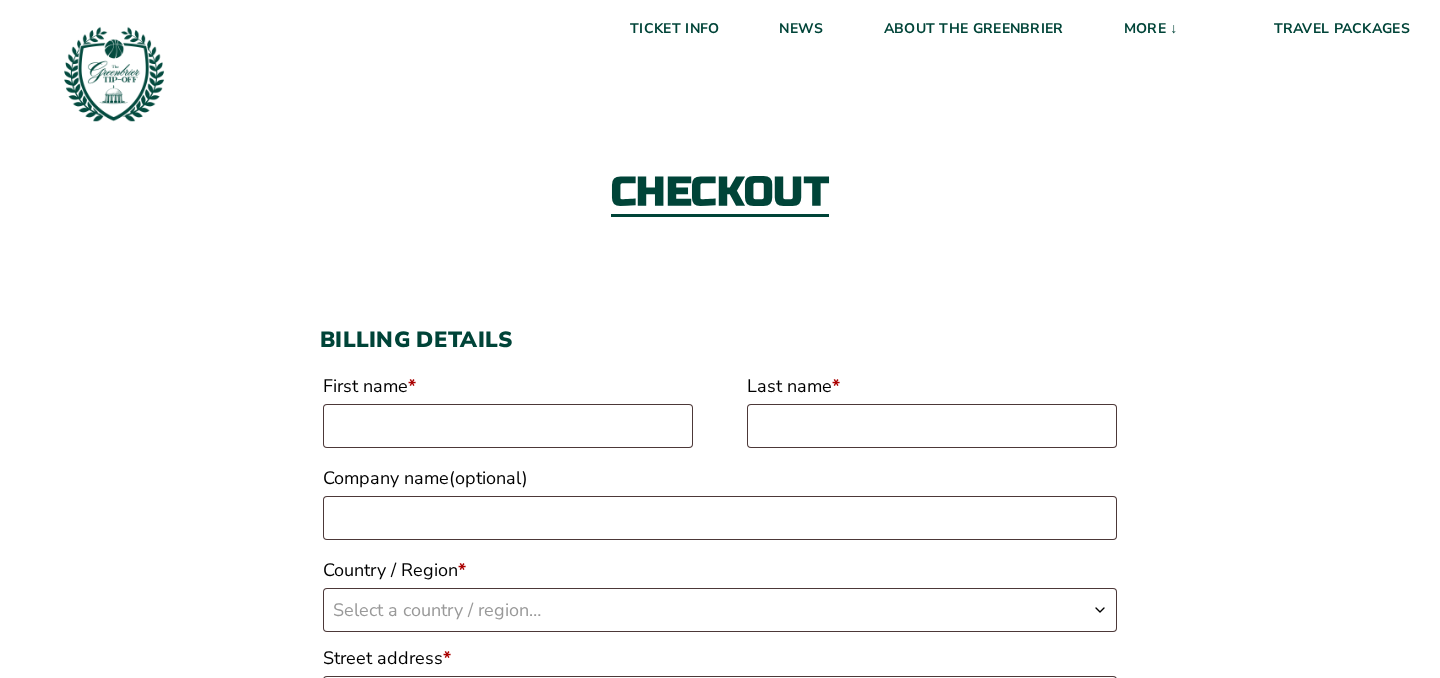 scroll, scrollTop: 0, scrollLeft: 0, axis: both 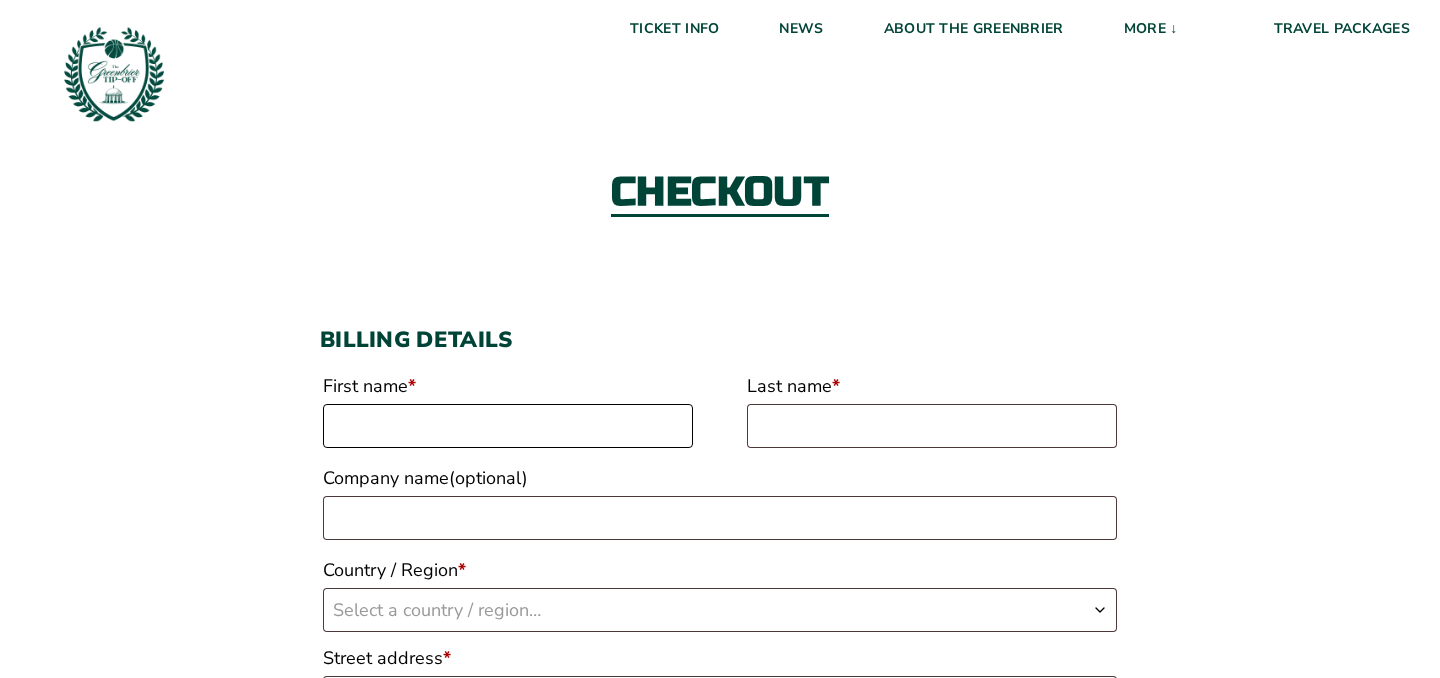 click on "First name  *" at bounding box center [508, 426] 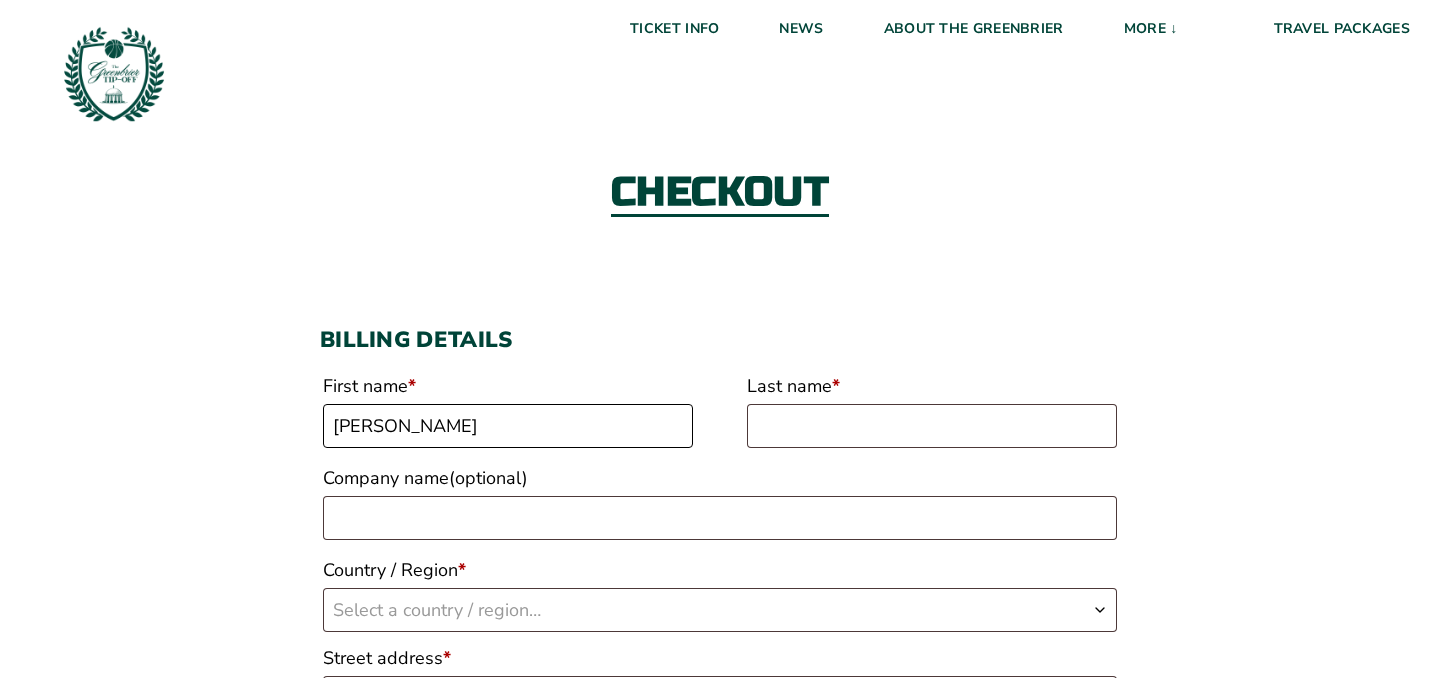 type on "[PERSON_NAME]" 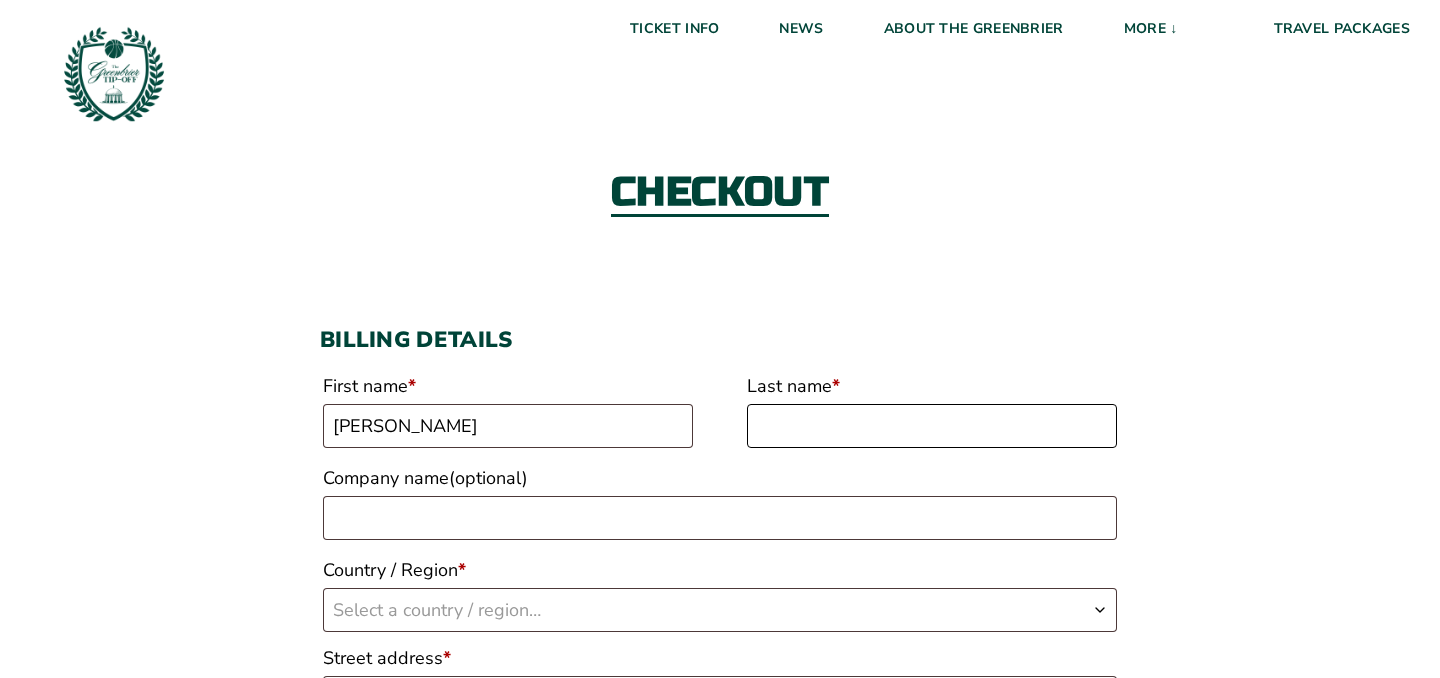 click on "Last name  *" at bounding box center (932, 426) 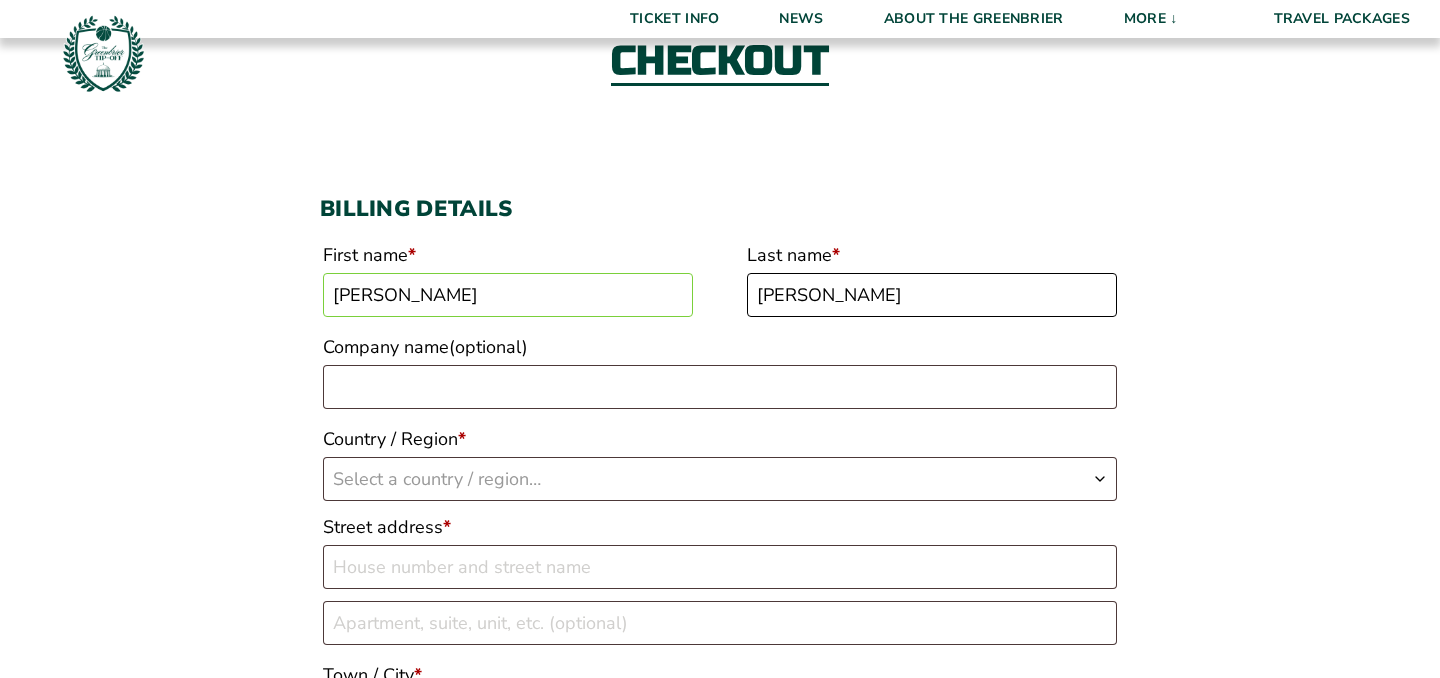 scroll, scrollTop: 143, scrollLeft: 0, axis: vertical 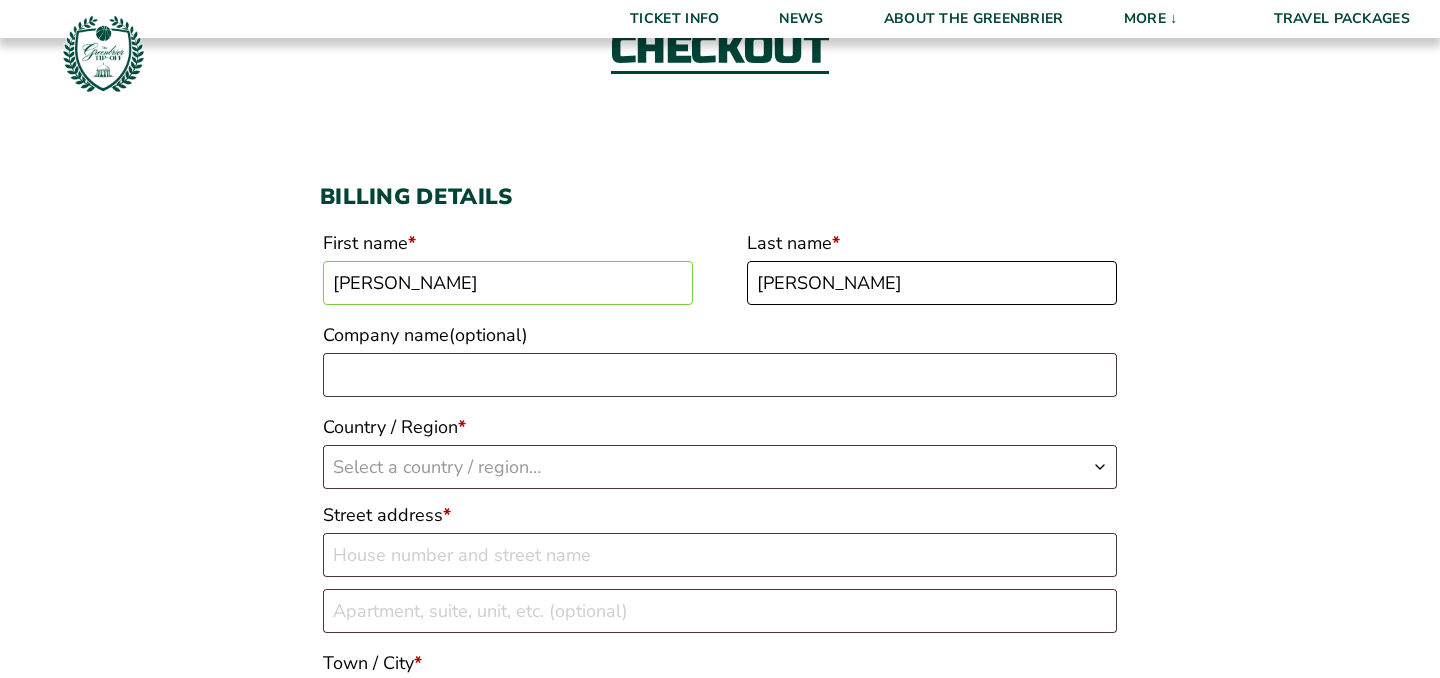 type on "Gore" 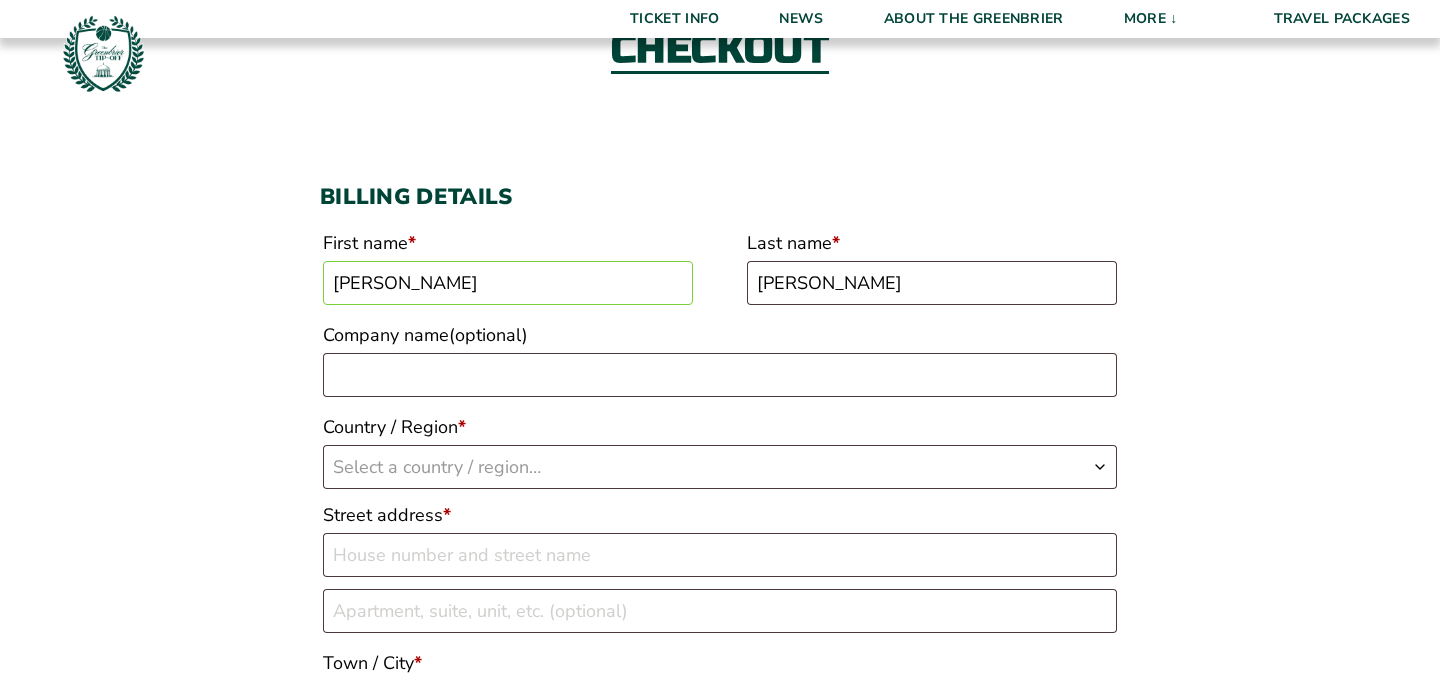 click on "Select a country / region…" at bounding box center [437, 467] 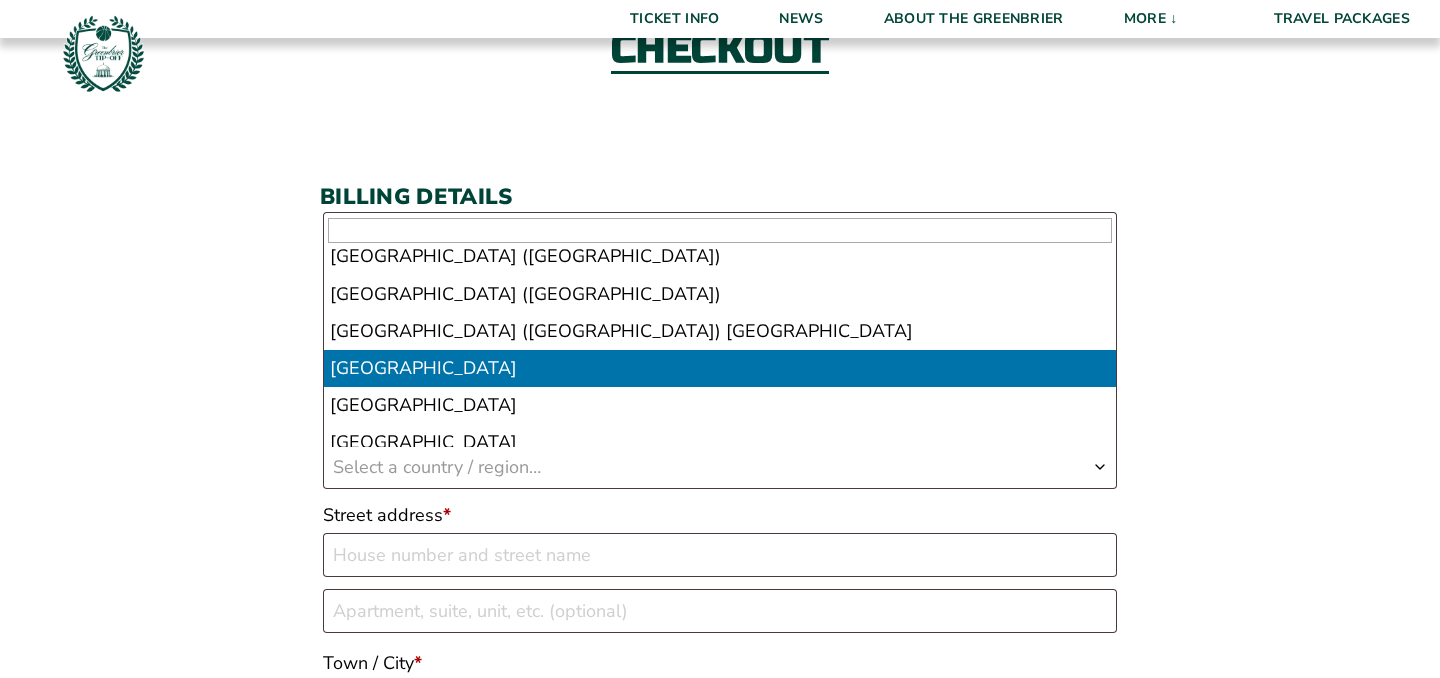 scroll, scrollTop: 8674, scrollLeft: 0, axis: vertical 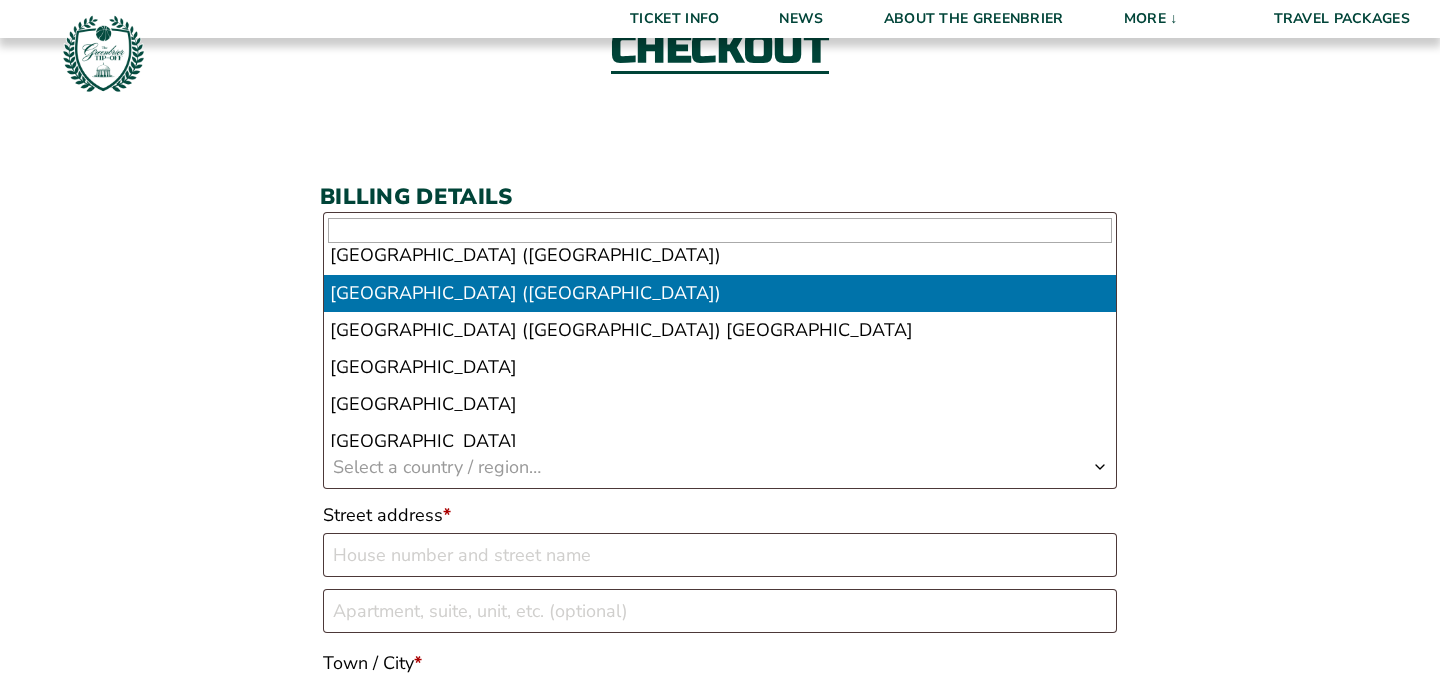 select on "US" 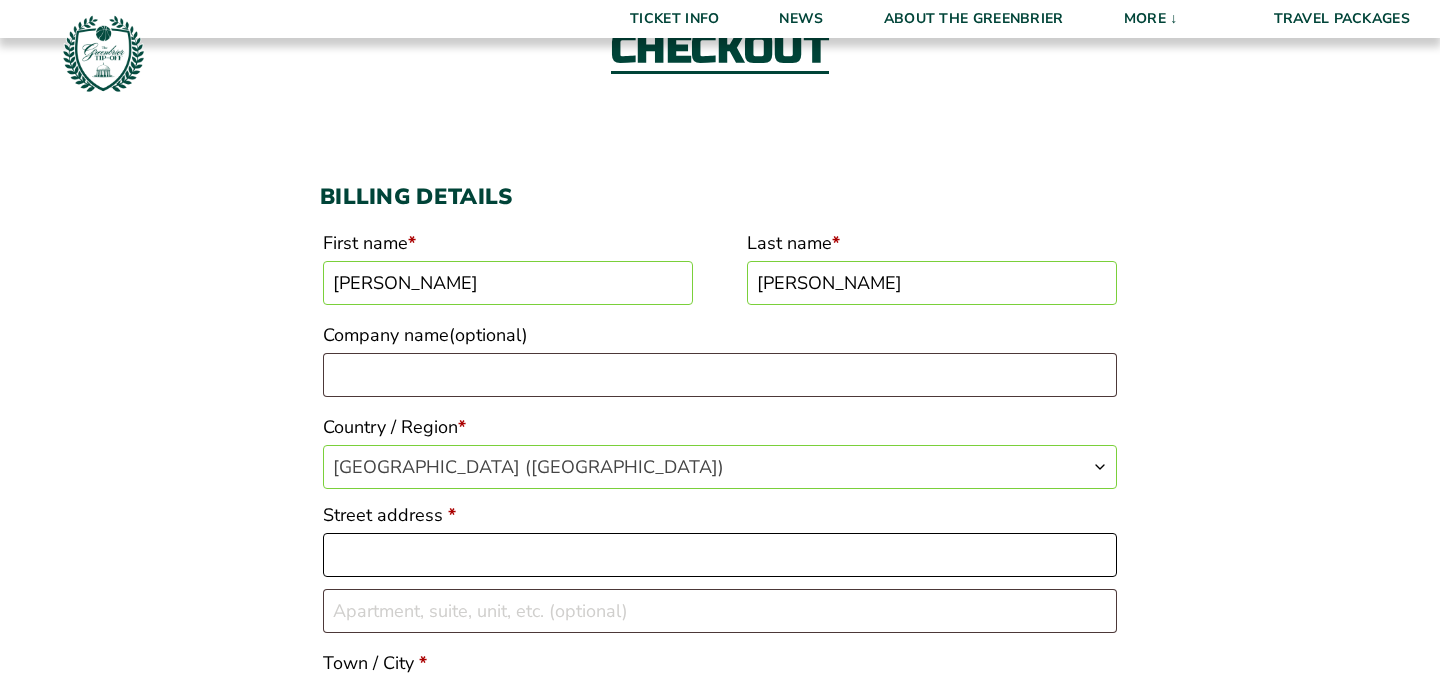 click on "Street address   *" at bounding box center (720, 555) 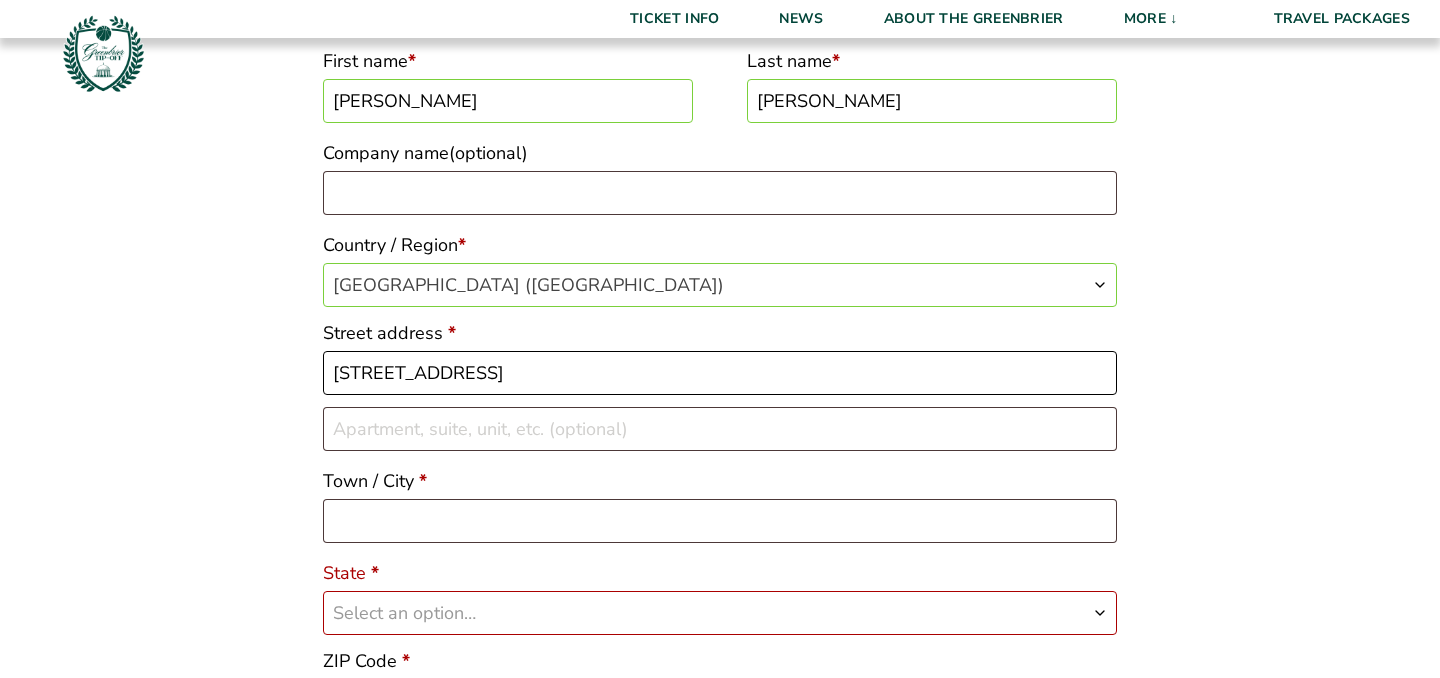 scroll, scrollTop: 352, scrollLeft: 0, axis: vertical 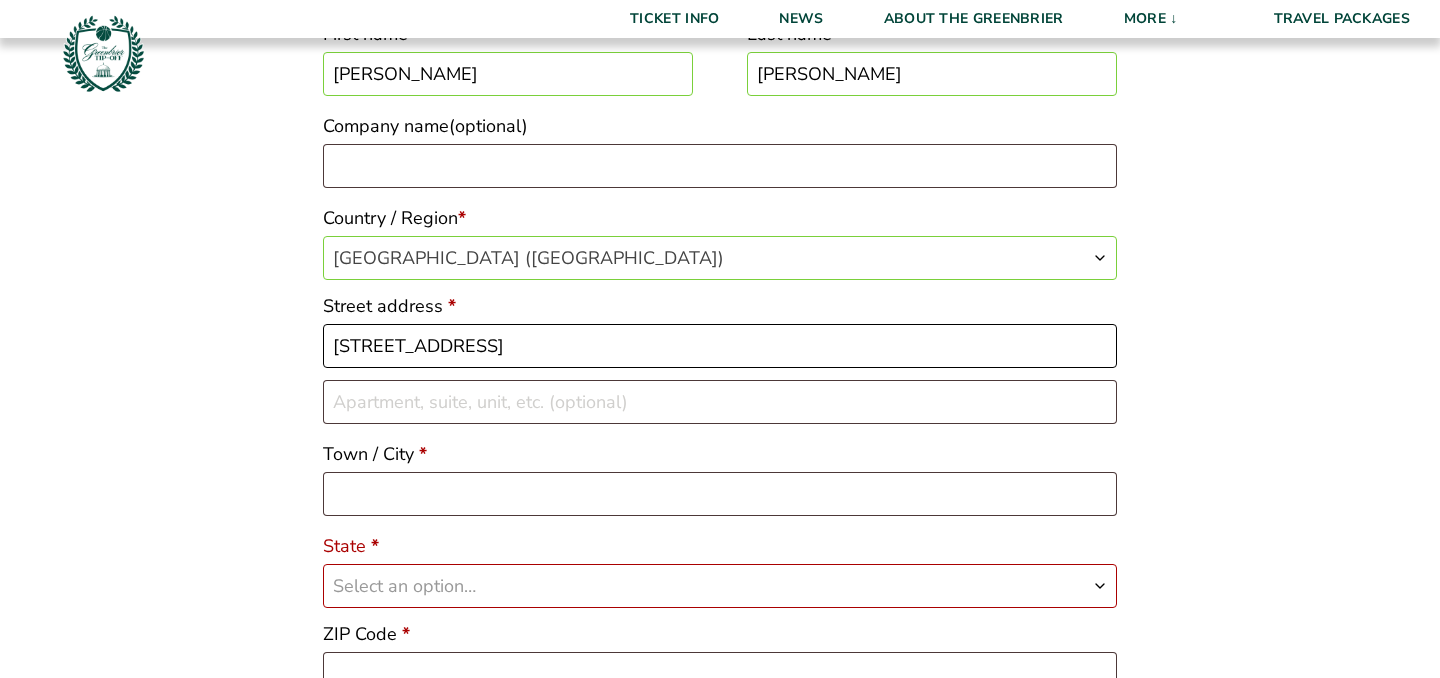 type on "9071 Mount Zion Rd." 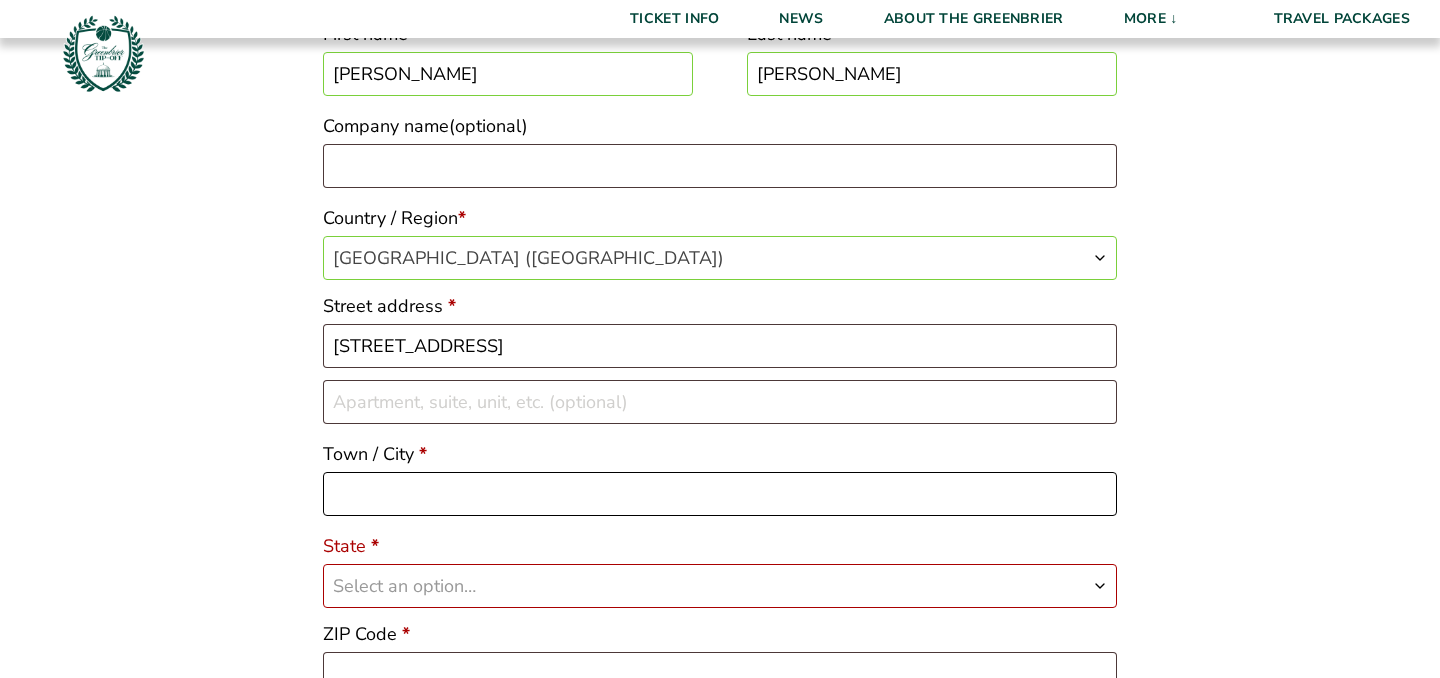 click on "Town / City   *" at bounding box center (720, 494) 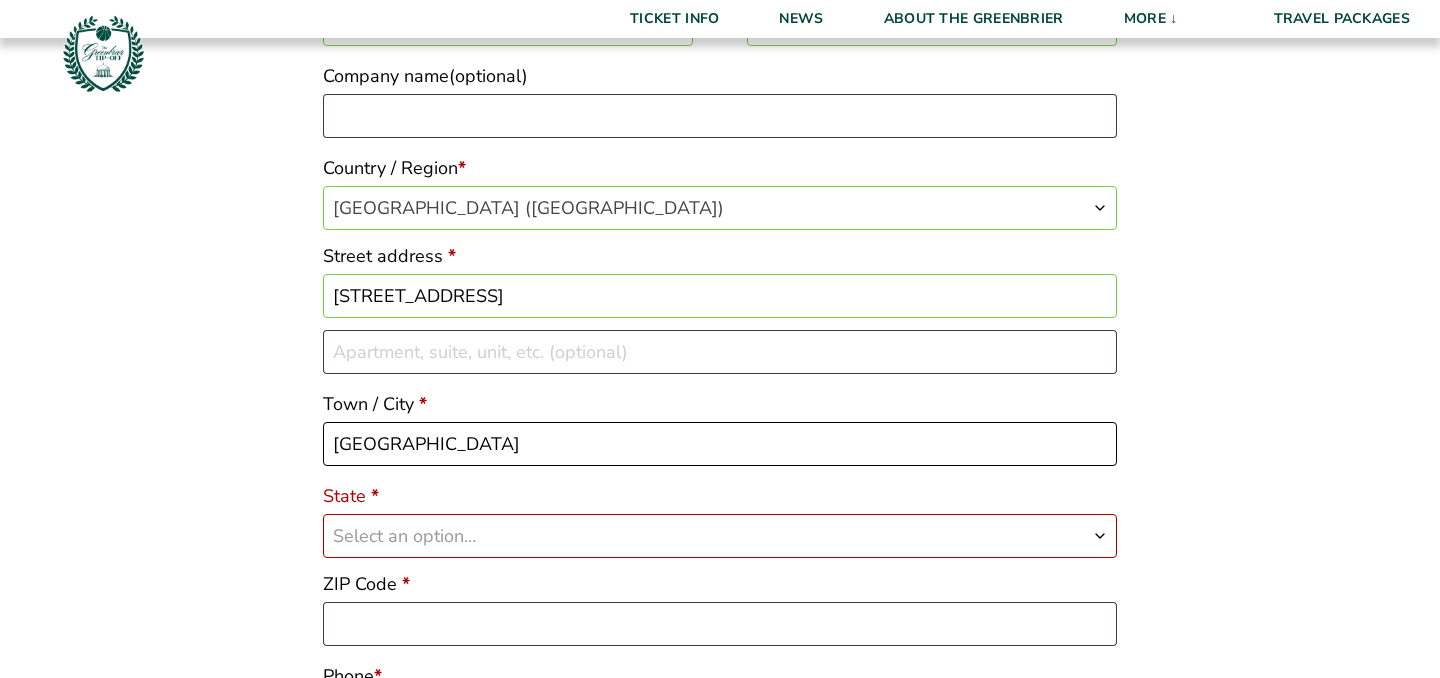 scroll, scrollTop: 406, scrollLeft: 0, axis: vertical 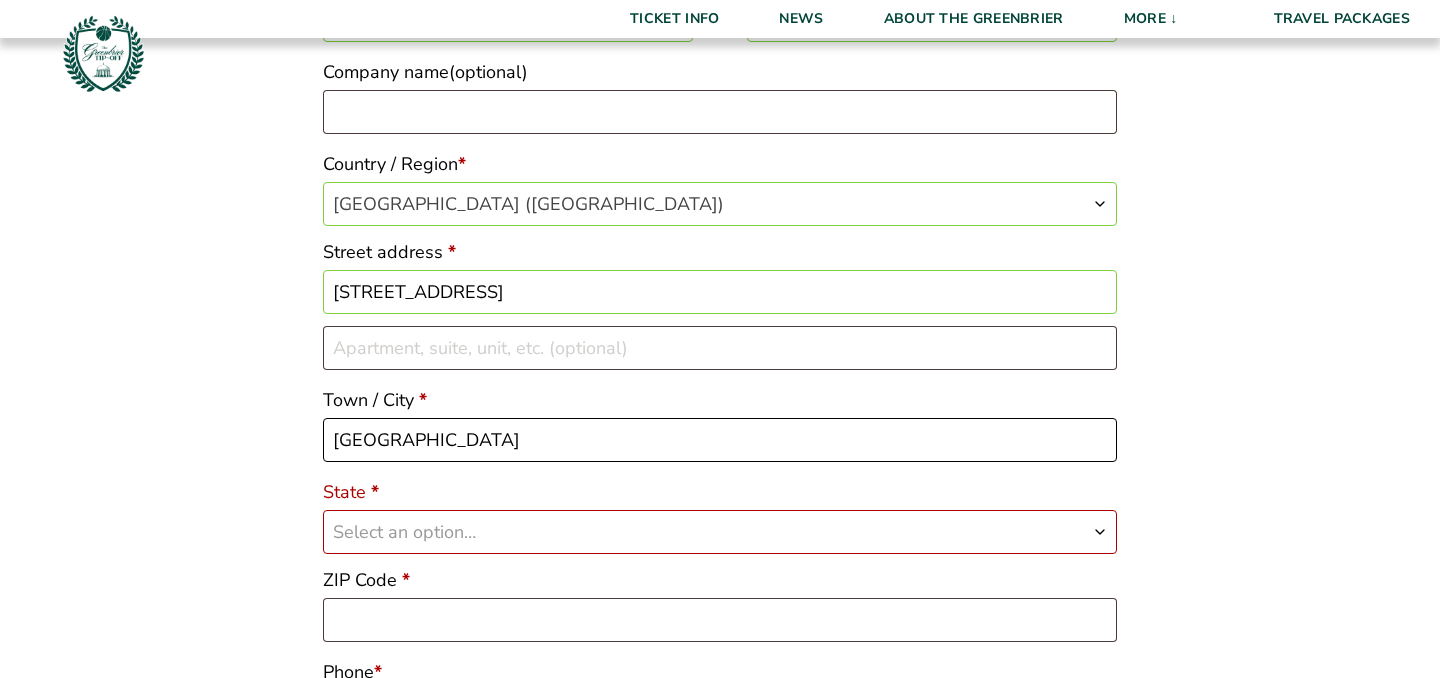 type on "Jetersville" 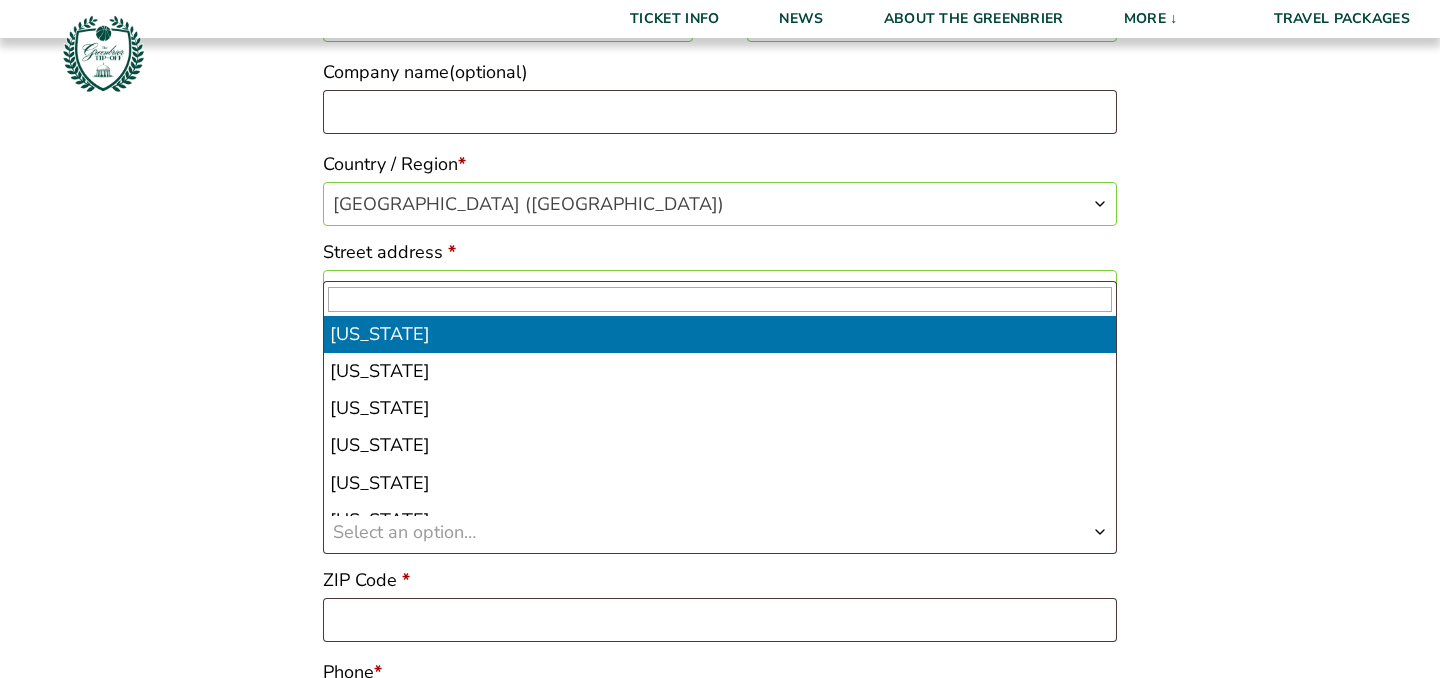 click on "Select an option…" at bounding box center (404, 532) 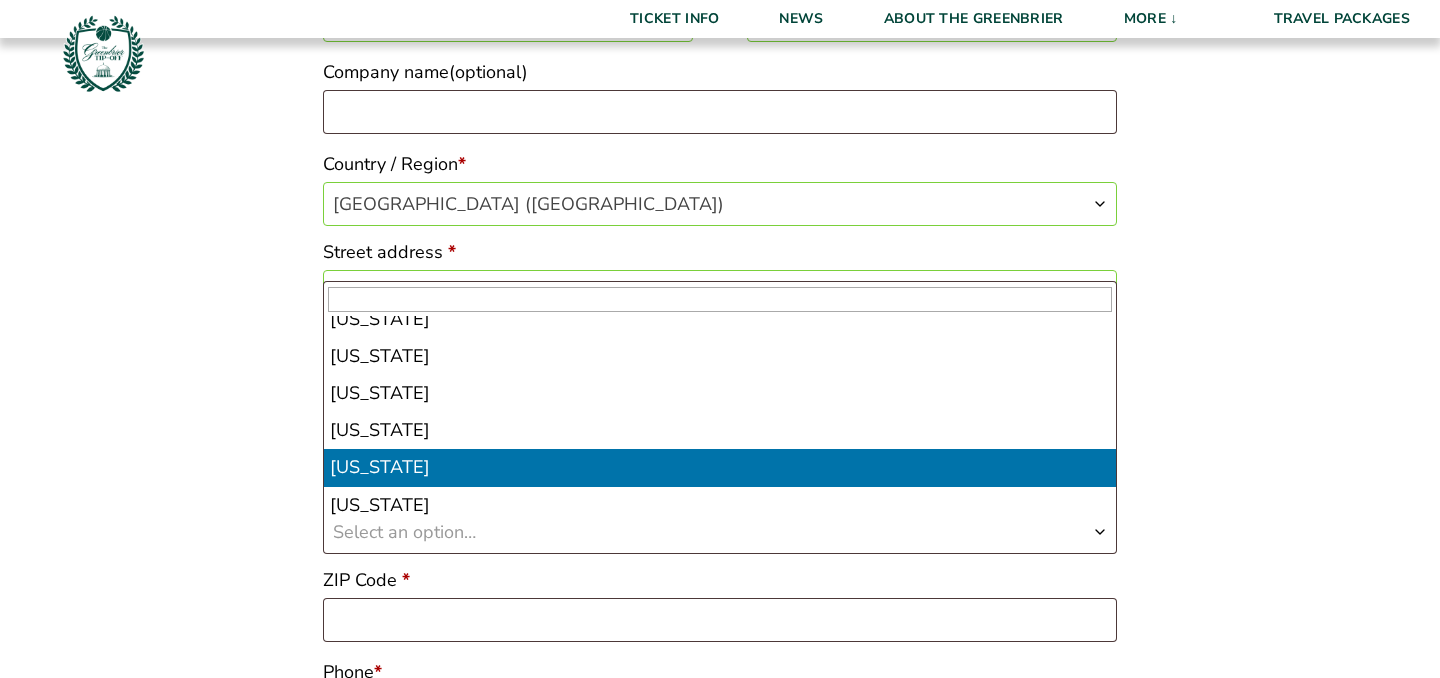 scroll, scrollTop: 1579, scrollLeft: 0, axis: vertical 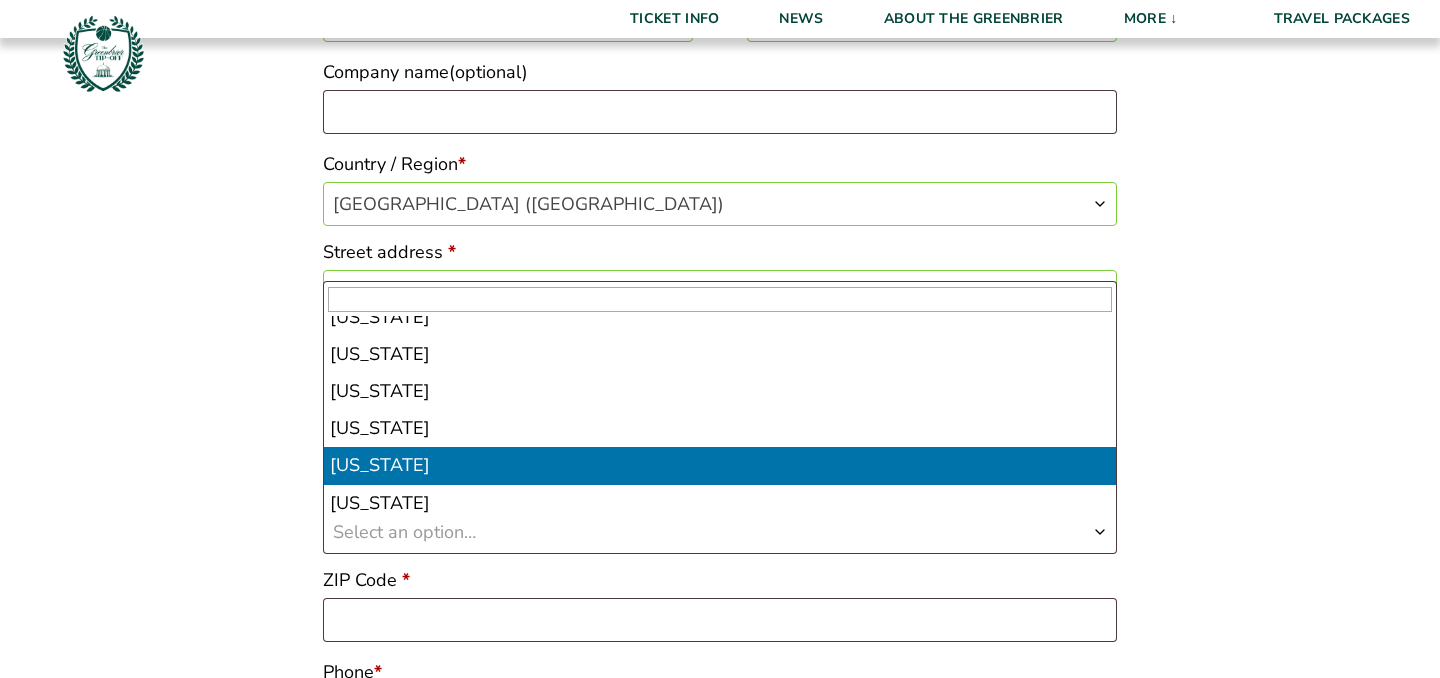 select on "VA" 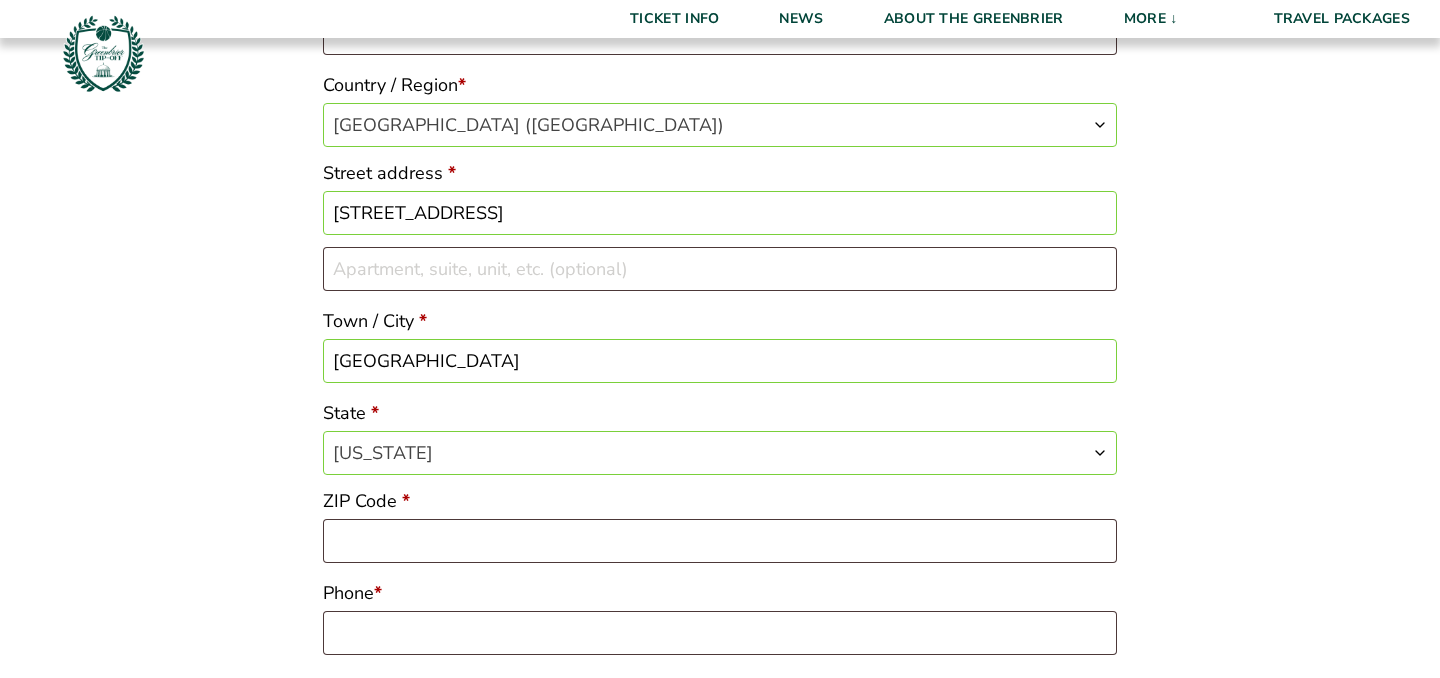 scroll, scrollTop: 537, scrollLeft: 0, axis: vertical 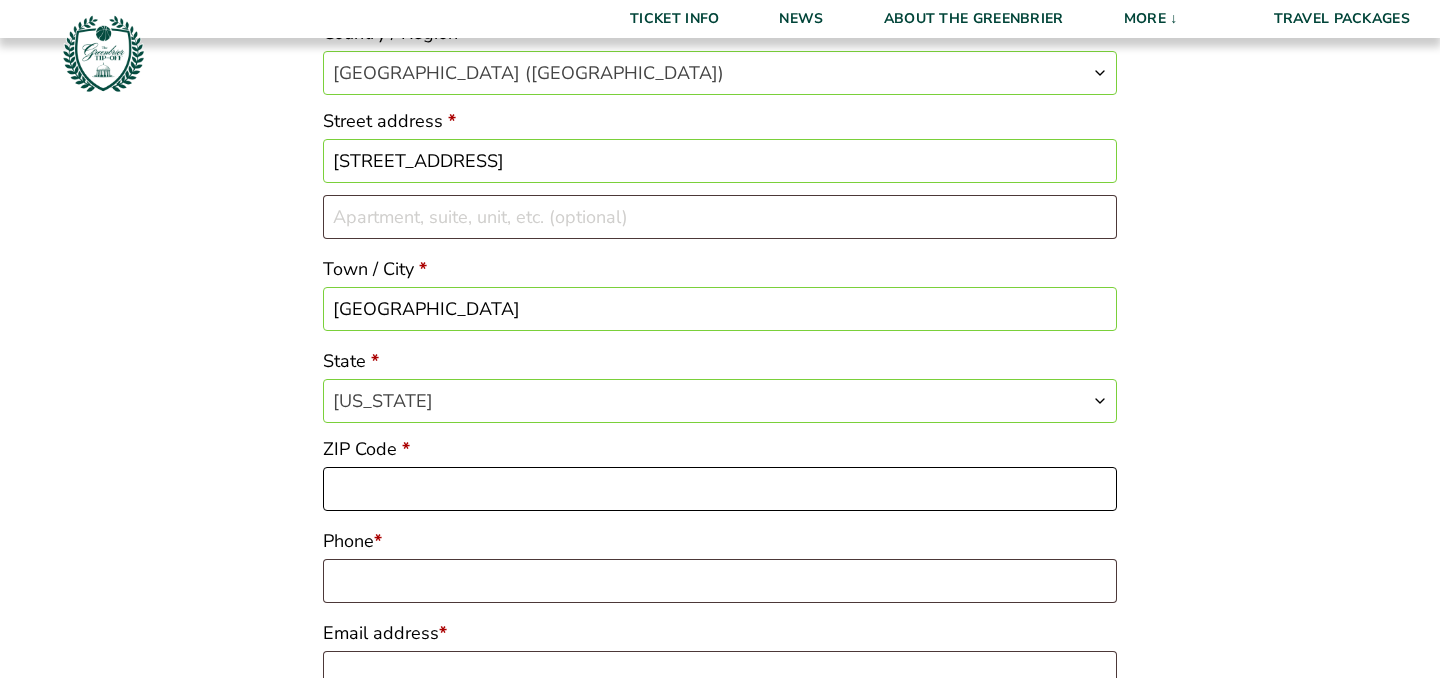 click on "ZIP Code   *" at bounding box center [720, 489] 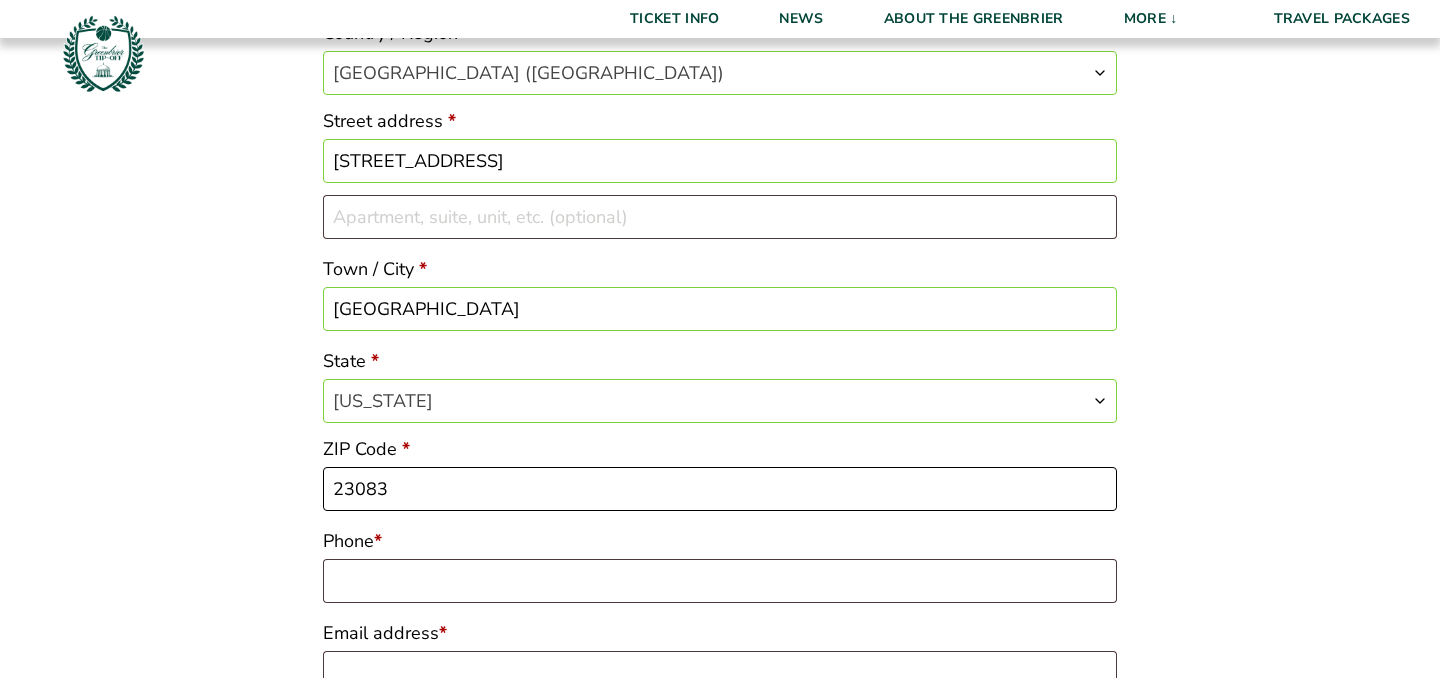 type on "23083" 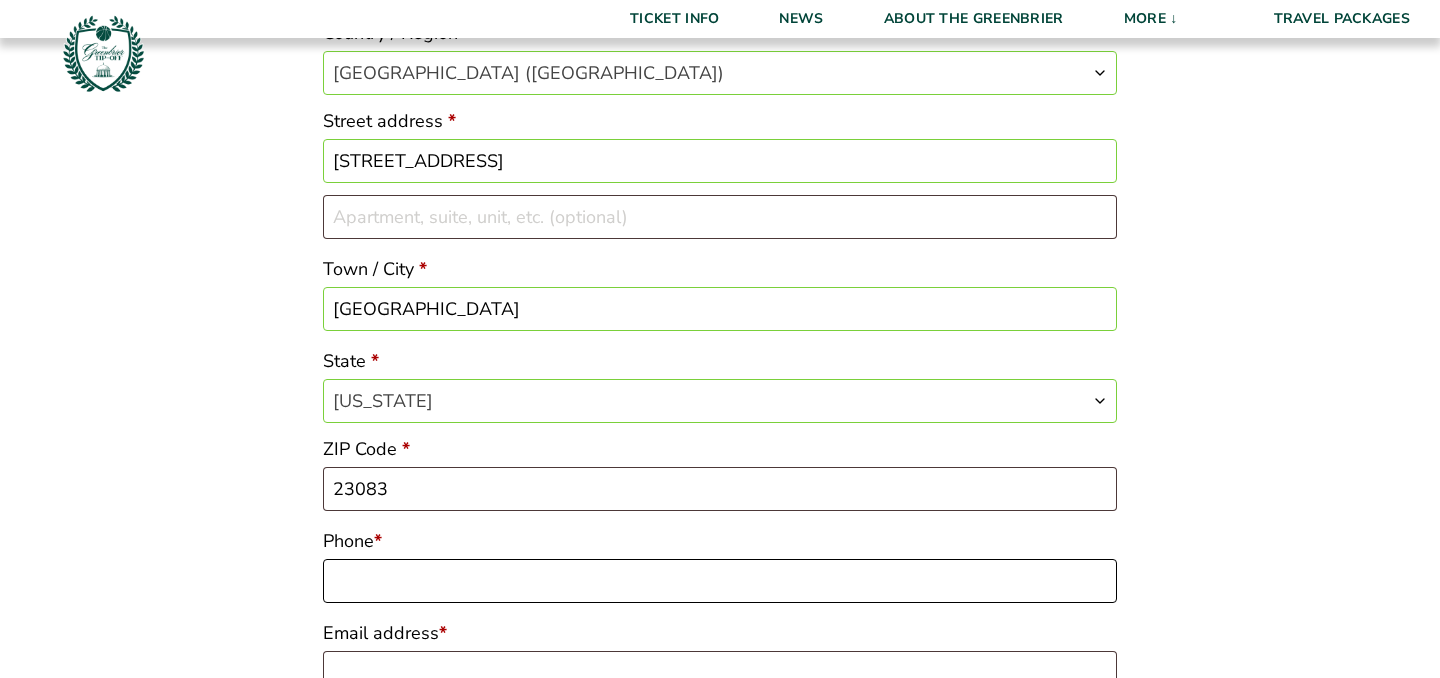 click on "Phone  *" at bounding box center (720, 581) 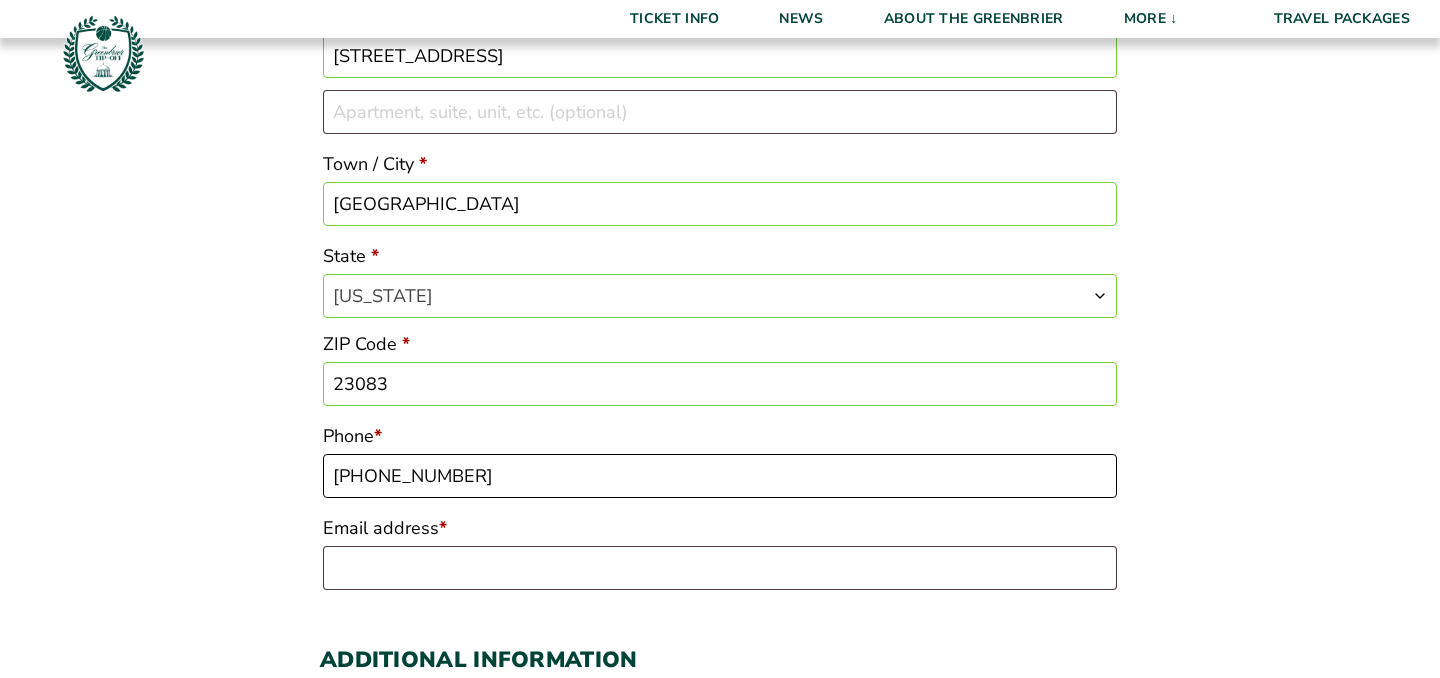 scroll, scrollTop: 645, scrollLeft: 0, axis: vertical 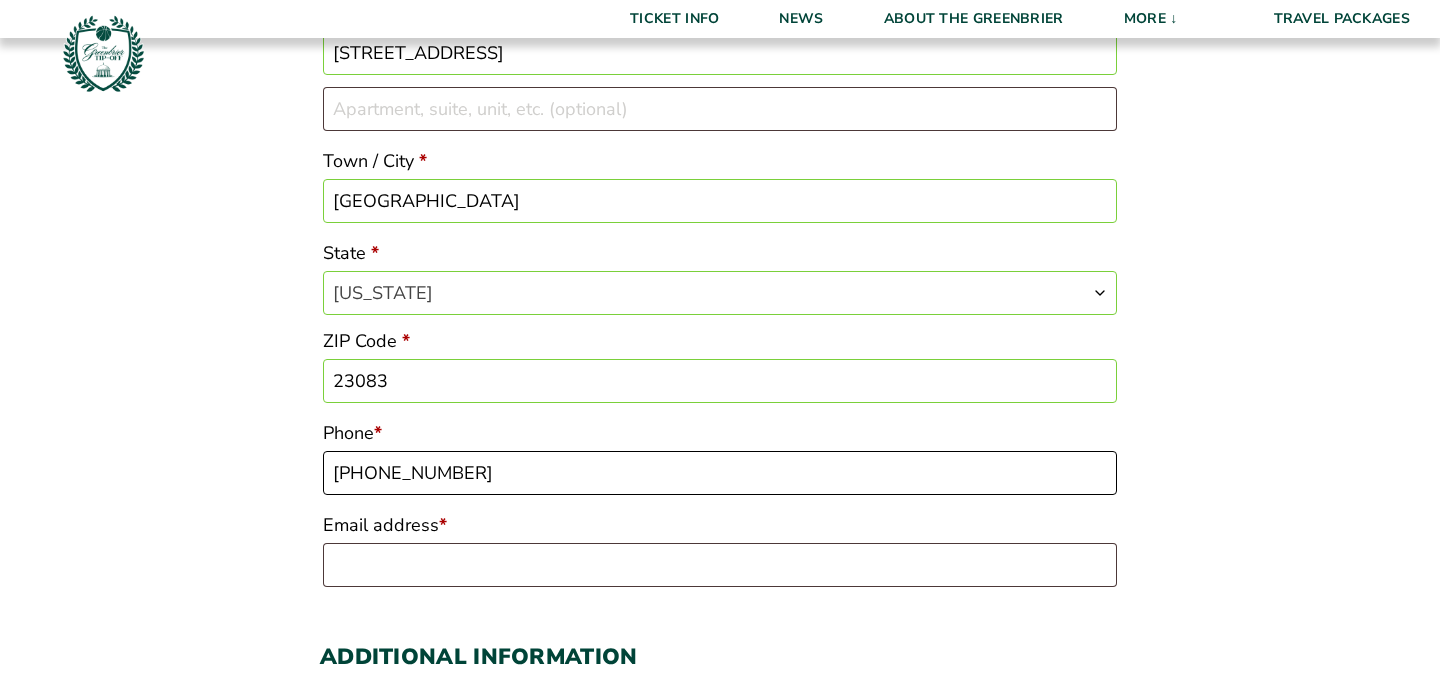 type on "804-316-3113" 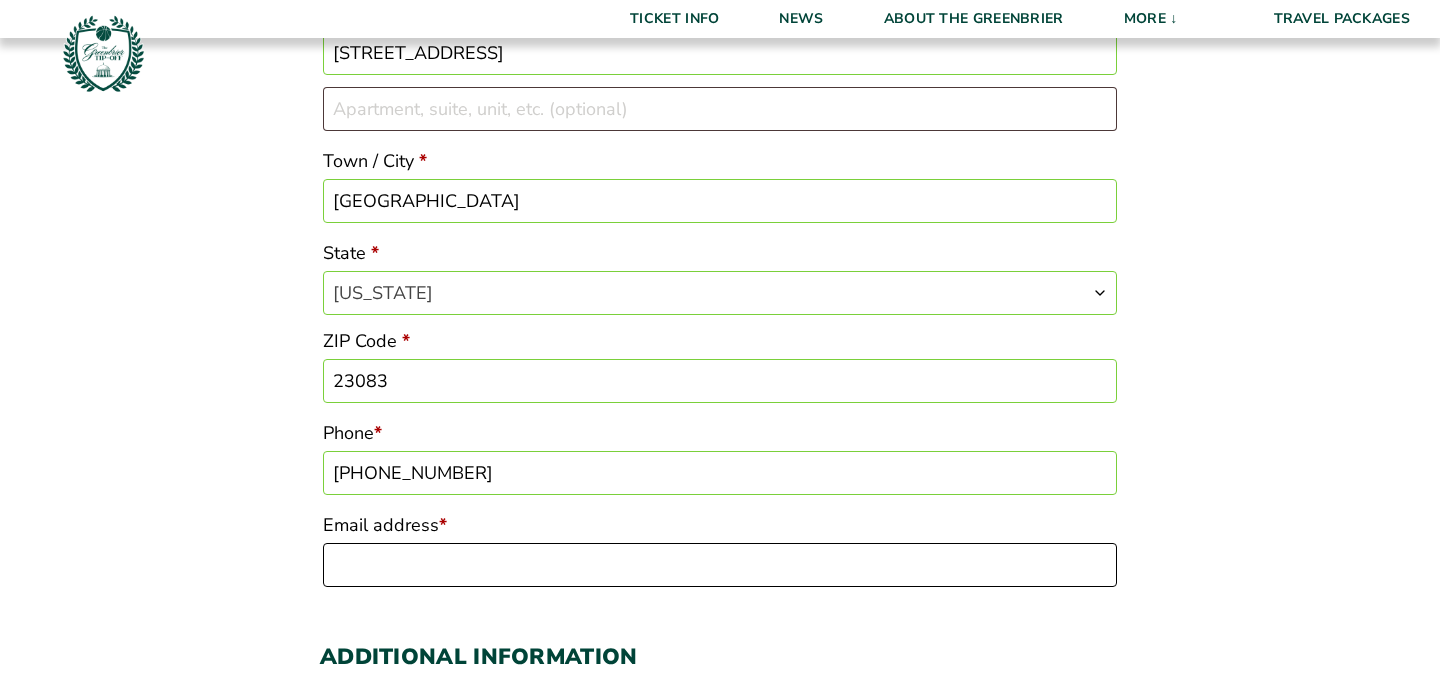 click on "Email address  *" at bounding box center (720, 565) 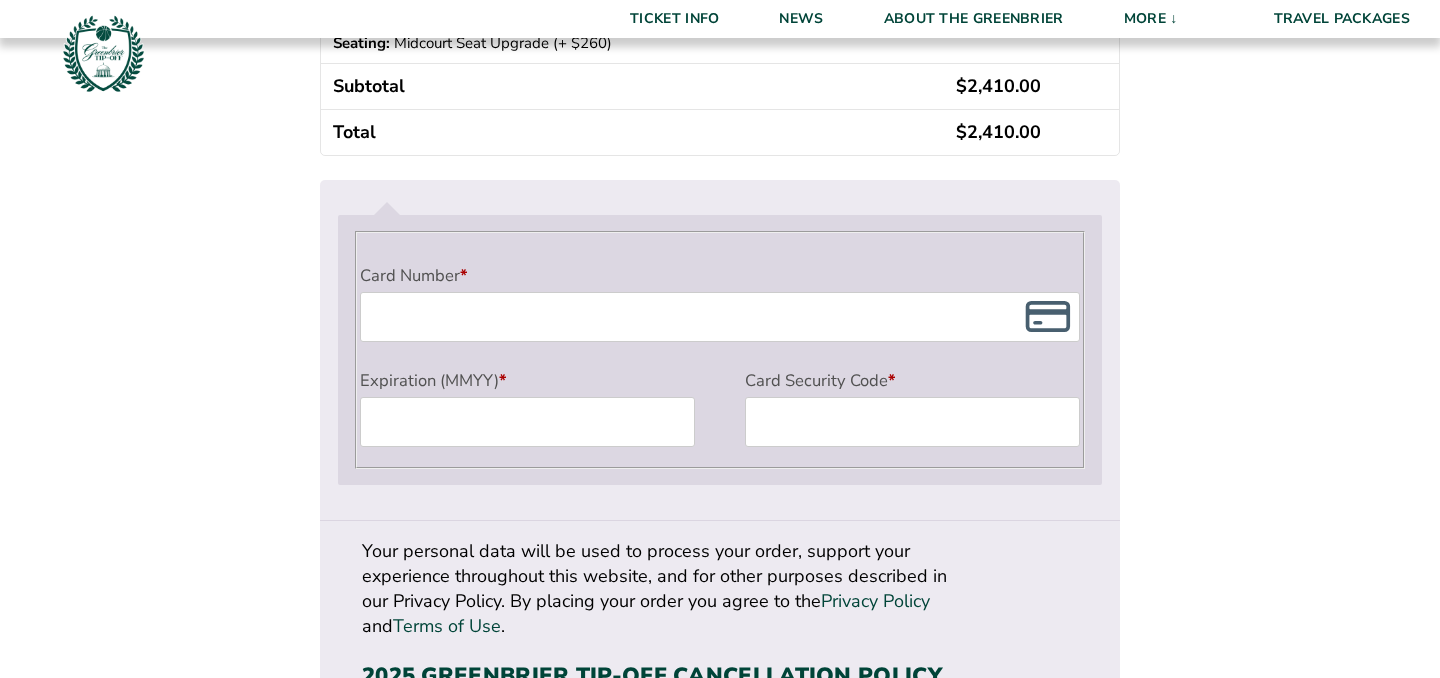 scroll, scrollTop: 1723, scrollLeft: 0, axis: vertical 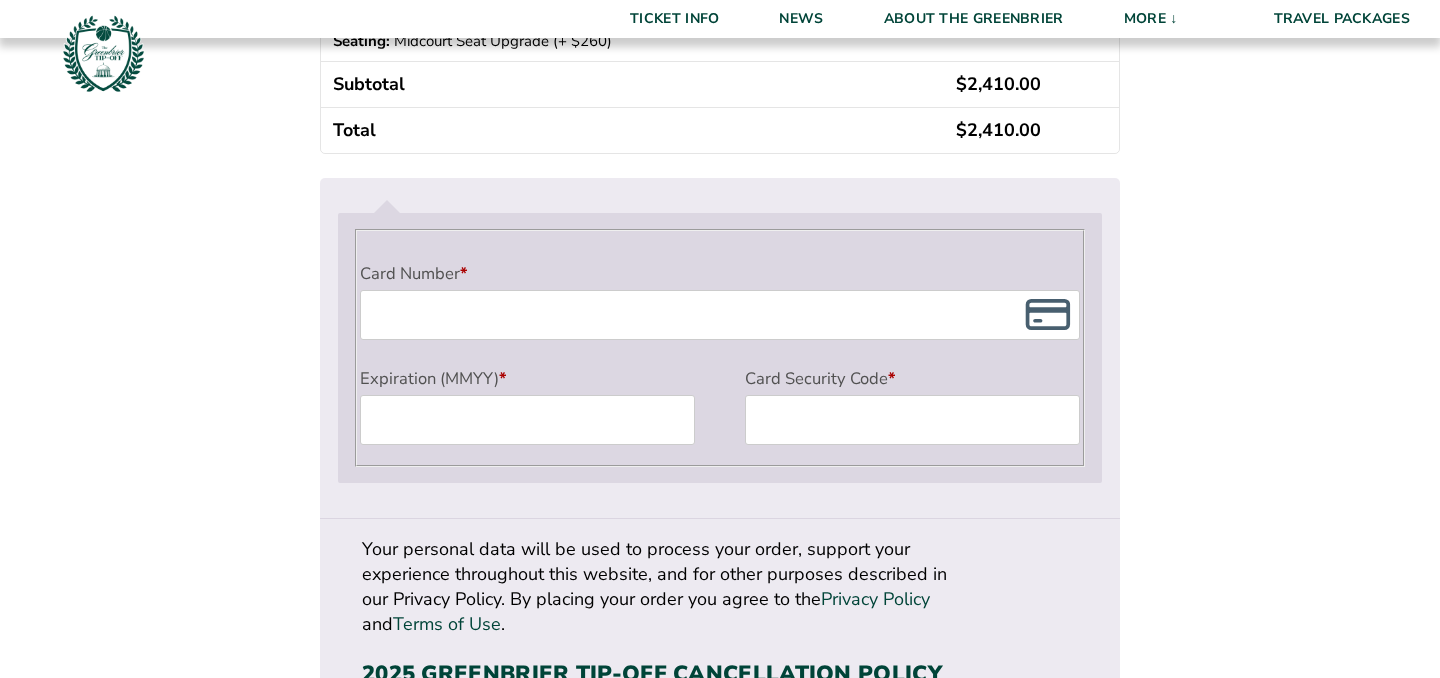 type on "alice19611961@icloud.com" 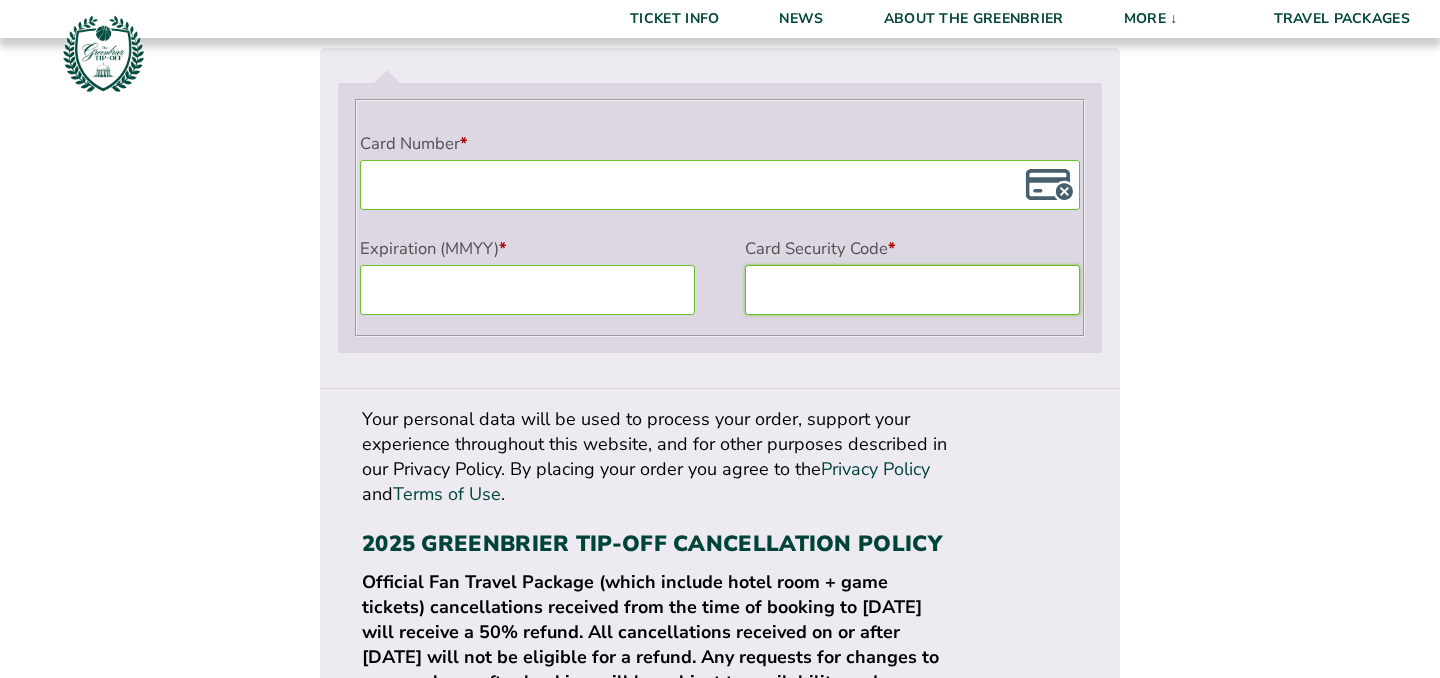 scroll, scrollTop: 1898, scrollLeft: 0, axis: vertical 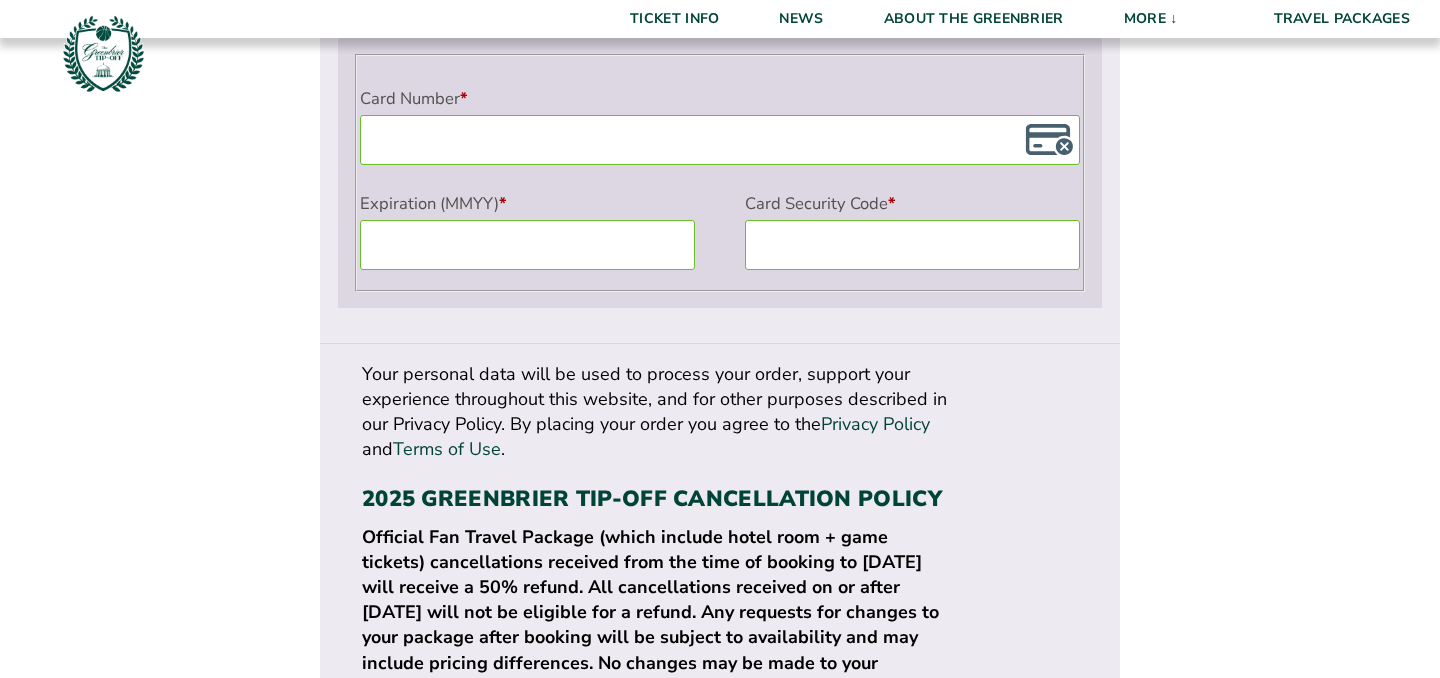 click on "Place order" at bounding box center (1027, 794) 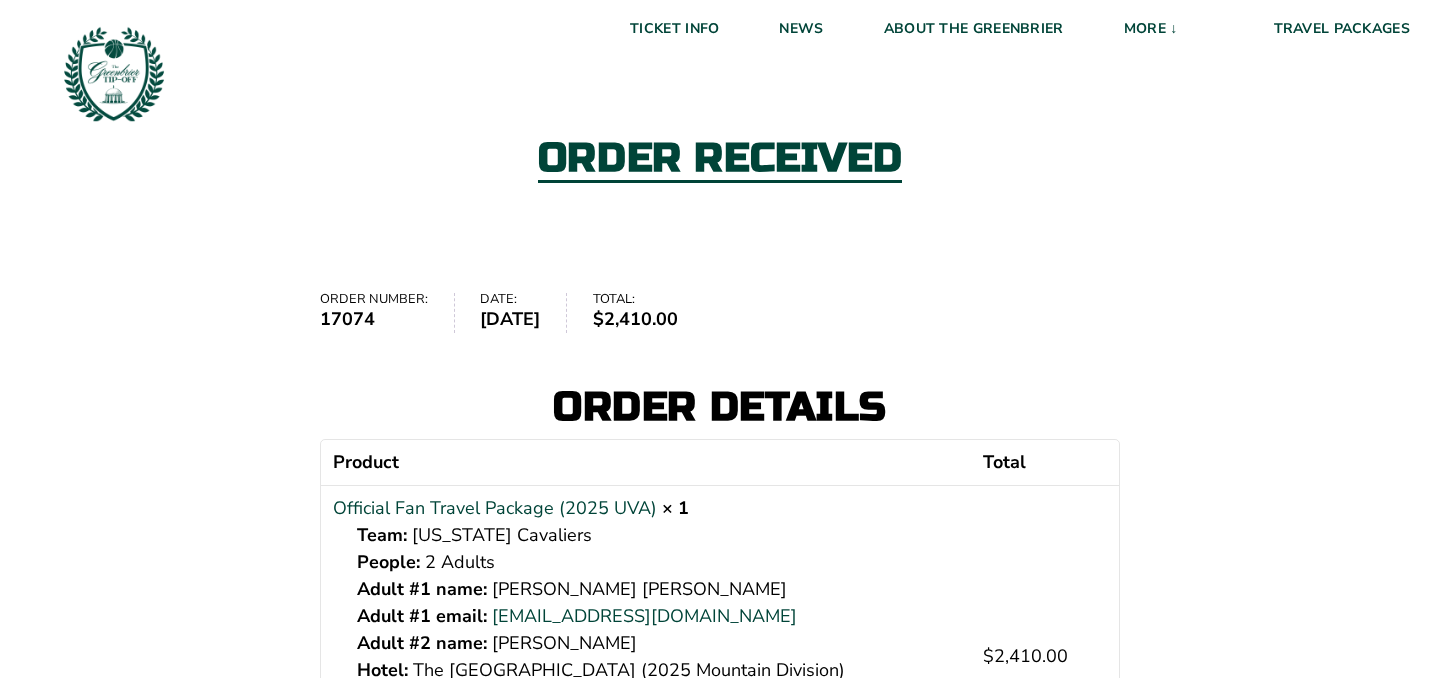 scroll, scrollTop: 0, scrollLeft: 0, axis: both 